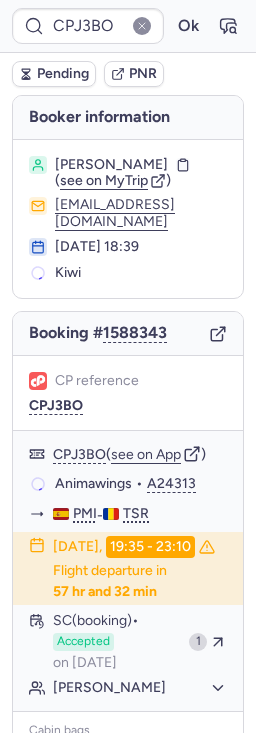 scroll, scrollTop: 0, scrollLeft: 0, axis: both 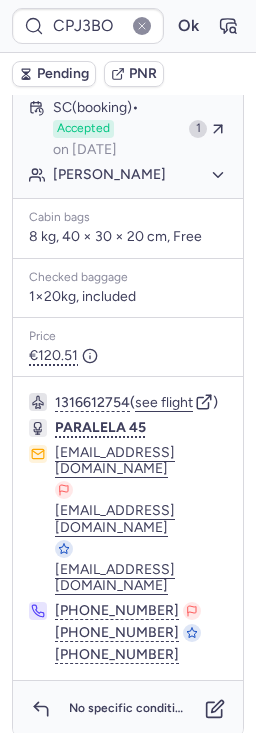 type on "CPGT2J" 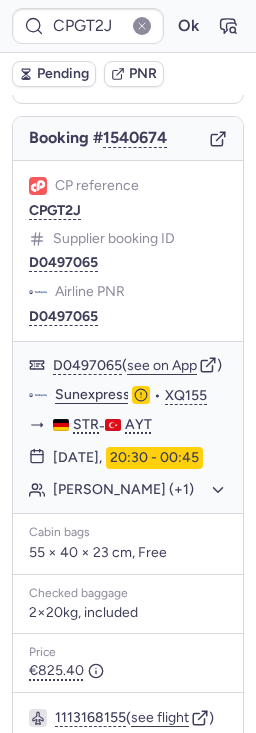 scroll, scrollTop: 404, scrollLeft: 0, axis: vertical 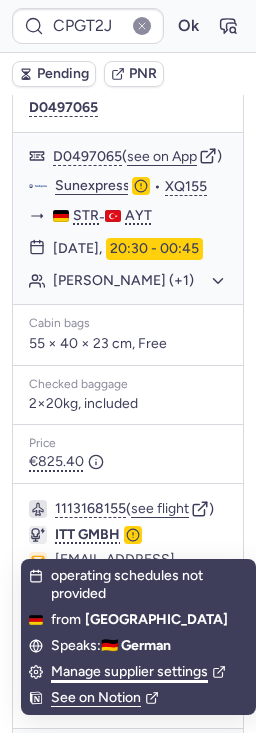 click on "Manage supplier settings" at bounding box center (138, 672) 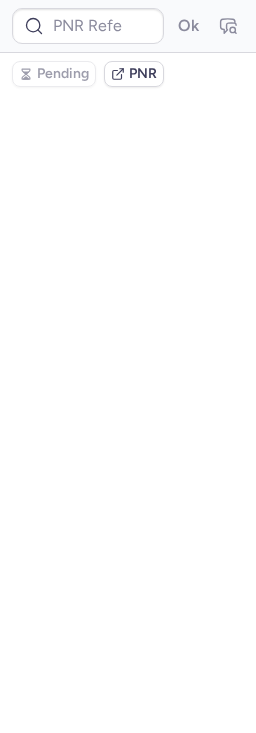 scroll, scrollTop: 0, scrollLeft: 0, axis: both 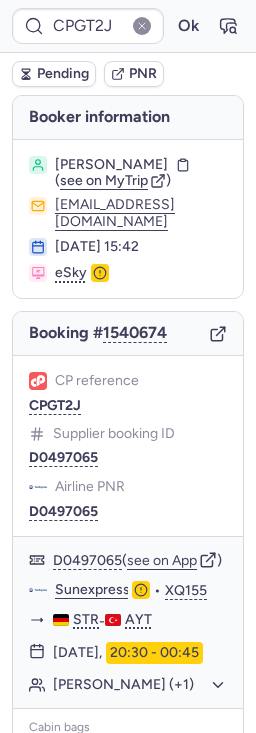 type on "CPDUMC" 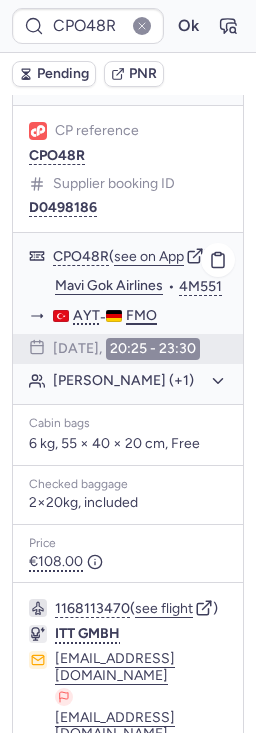 scroll, scrollTop: 350, scrollLeft: 0, axis: vertical 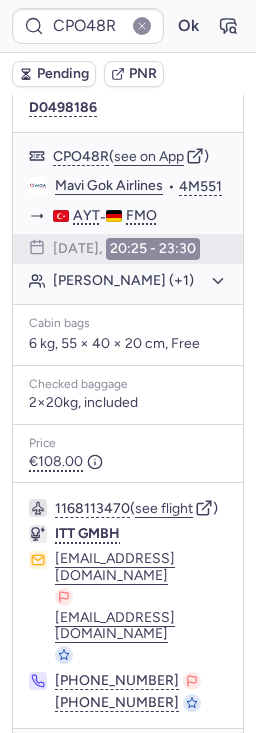 type on "CPGT2J" 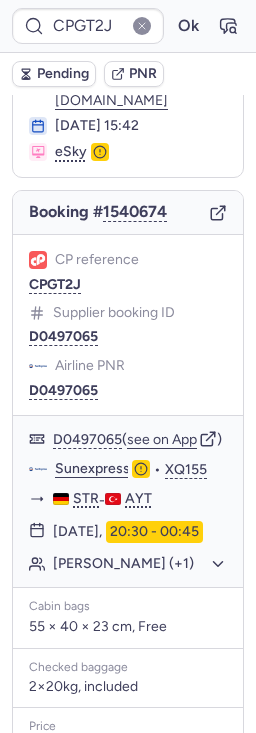 scroll, scrollTop: 0, scrollLeft: 0, axis: both 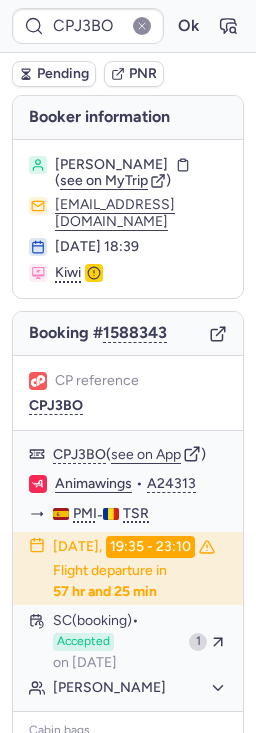 type on "6111925" 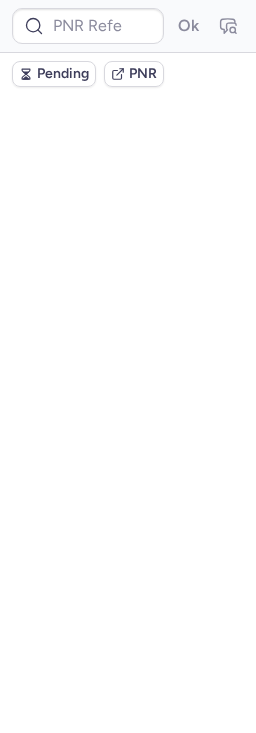 scroll, scrollTop: 0, scrollLeft: 0, axis: both 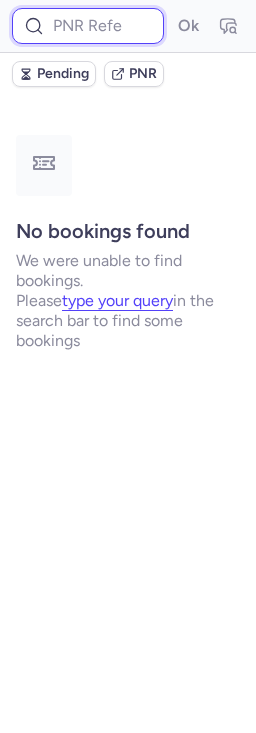 click at bounding box center [88, 26] 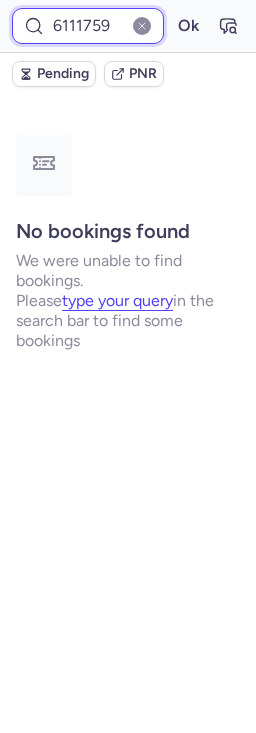click on "Ok" at bounding box center (188, 26) 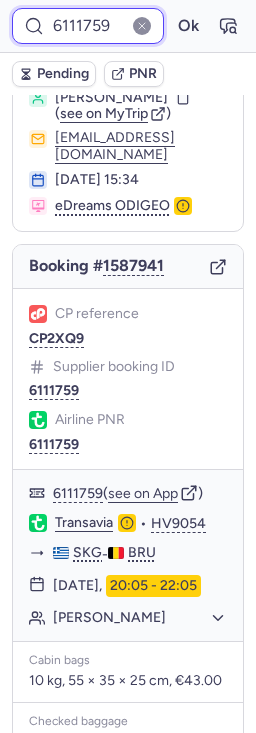 scroll, scrollTop: 65, scrollLeft: 0, axis: vertical 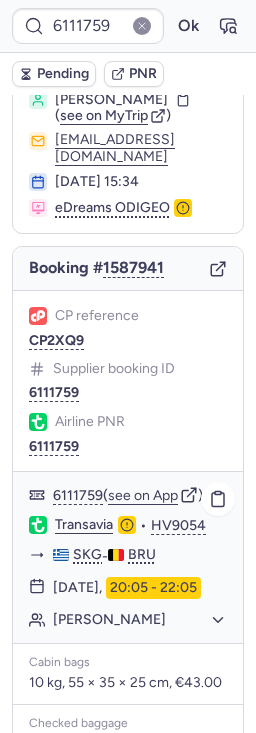 type on "CPGT2J" 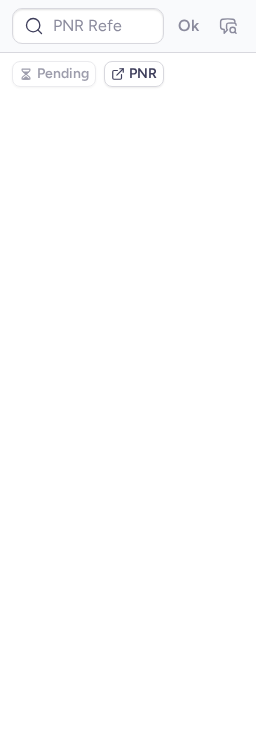 scroll, scrollTop: 0, scrollLeft: 0, axis: both 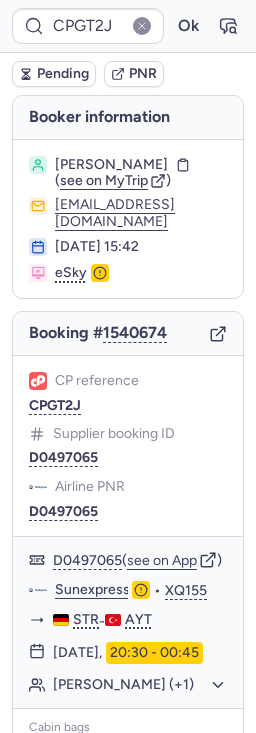 type on "CPJ3BO" 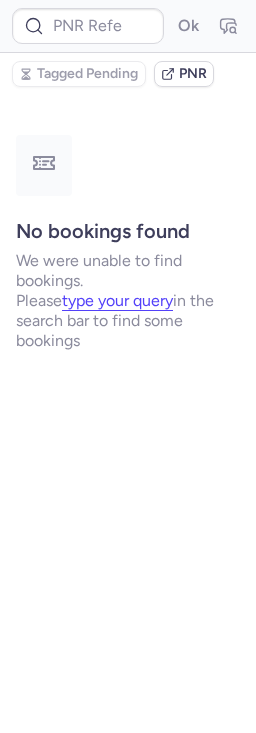 type on "CPGT2J" 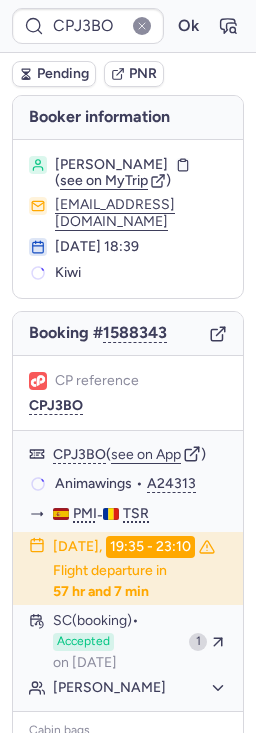 type on "CPGT2J" 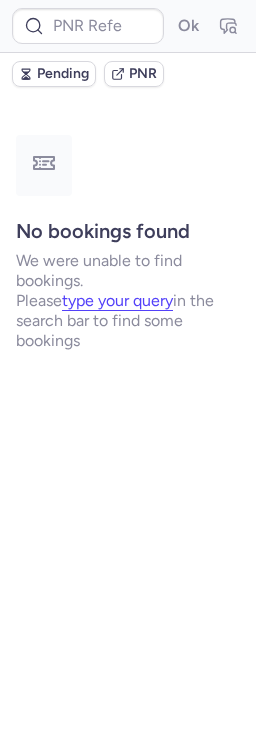 click on "Ok" at bounding box center (128, 26) 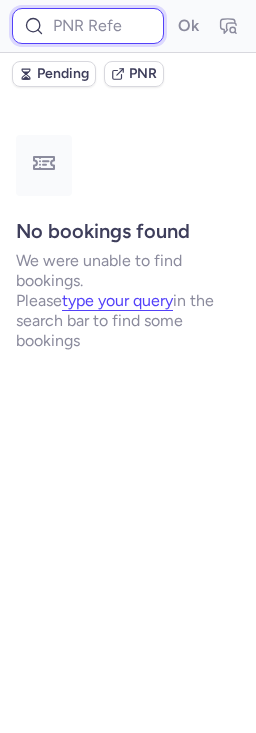 click at bounding box center [88, 26] 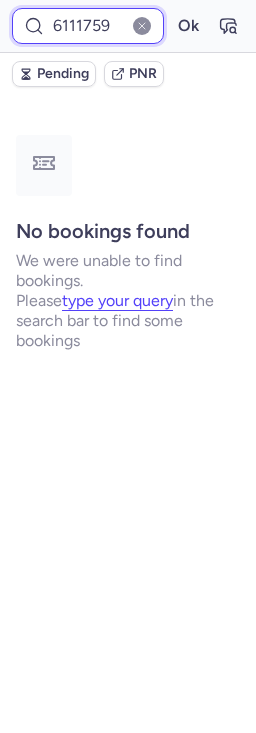 type on "6111759" 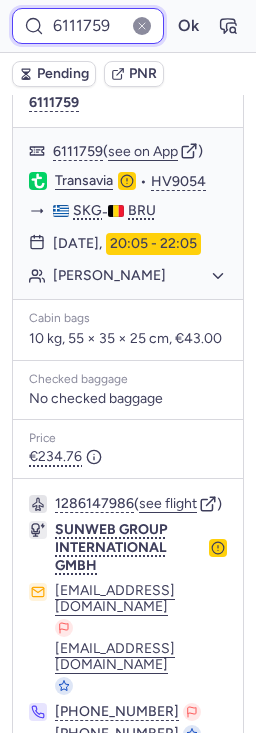 scroll, scrollTop: 505, scrollLeft: 0, axis: vertical 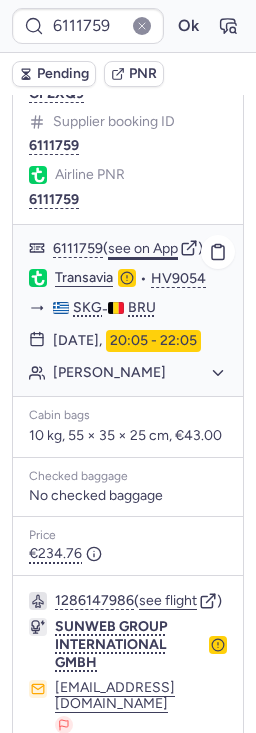 click on "see on App" 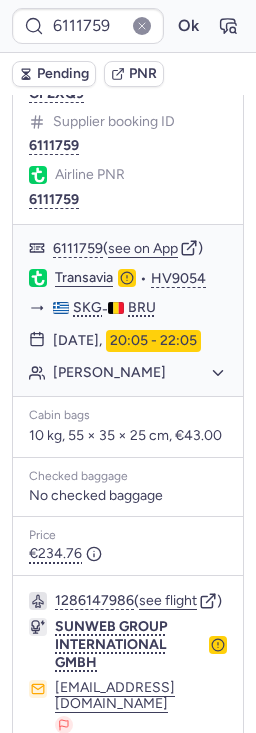 click on "Airline PNR 6111759" 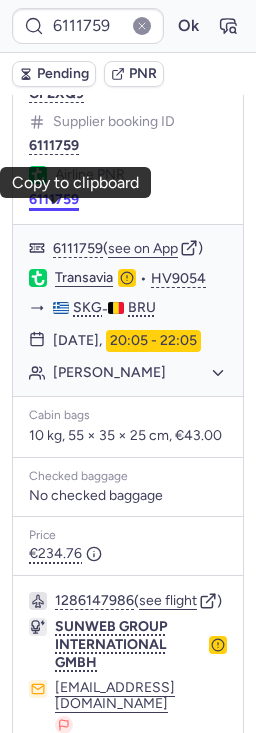 click on "6111759" at bounding box center (54, 200) 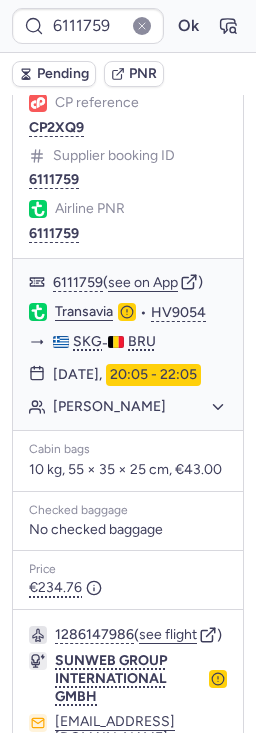 scroll, scrollTop: 505, scrollLeft: 0, axis: vertical 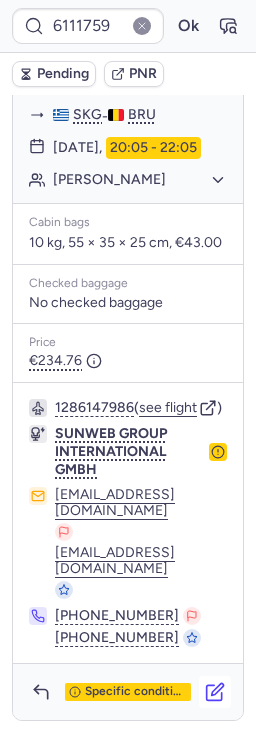 click 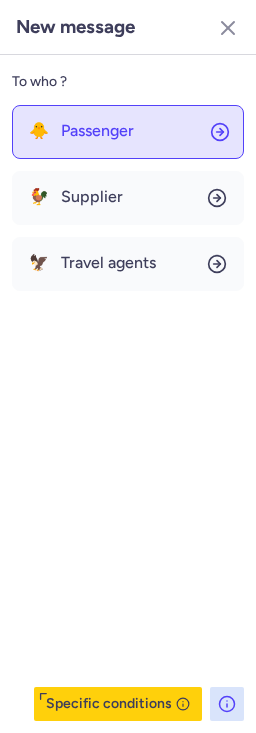 click on "Passenger" at bounding box center [97, 131] 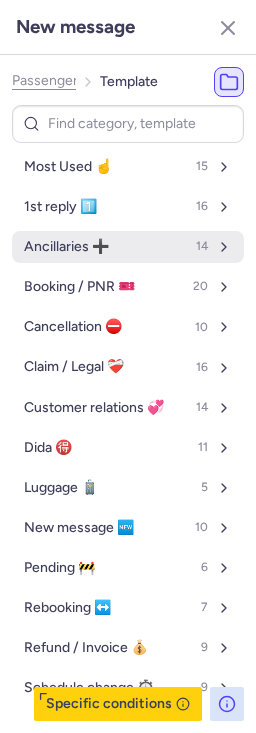 click on "Ancillaries ➕" at bounding box center [66, 247] 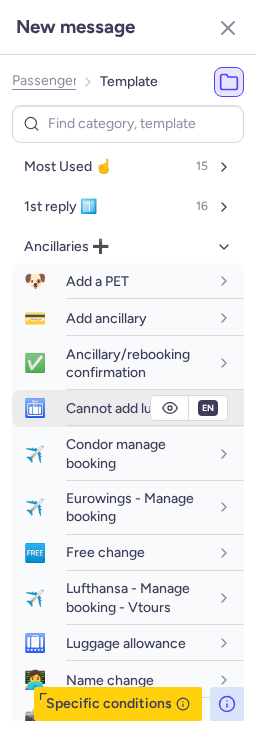 click on "Cannot add luggage" at bounding box center (128, 408) 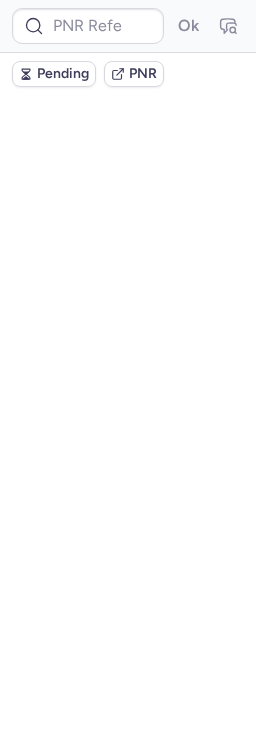 scroll, scrollTop: 0, scrollLeft: 0, axis: both 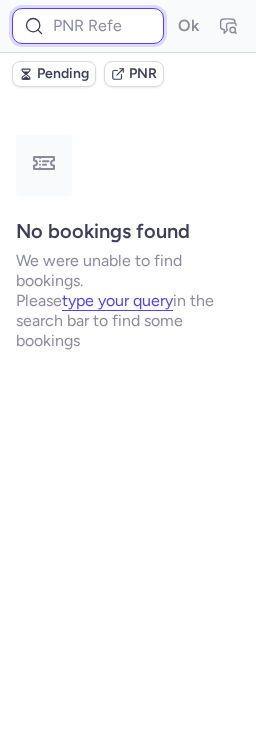 click at bounding box center (88, 26) 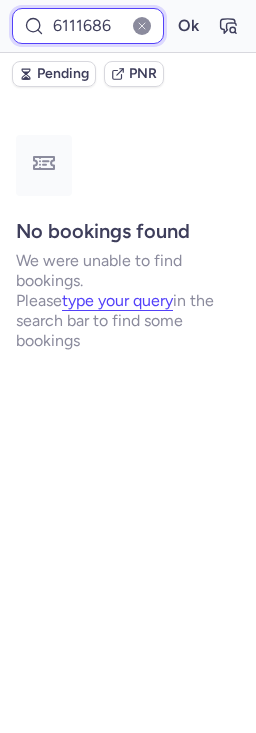 type on "6111686" 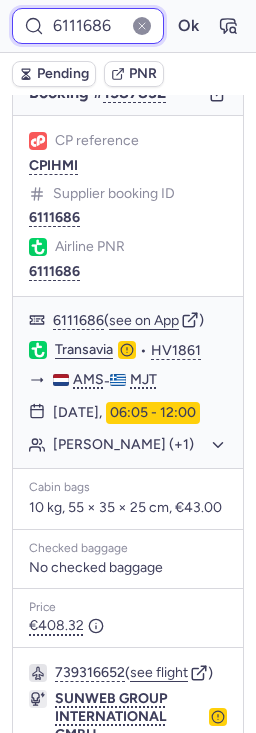 scroll, scrollTop: 236, scrollLeft: 0, axis: vertical 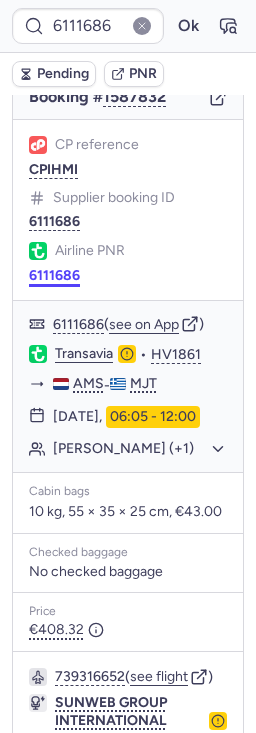 click on "6111686" at bounding box center (54, 276) 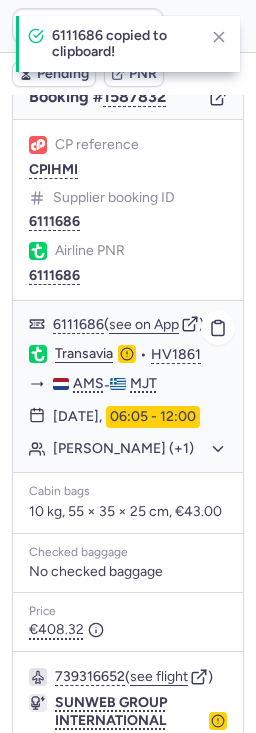 click on "6111686  ( see on App )" 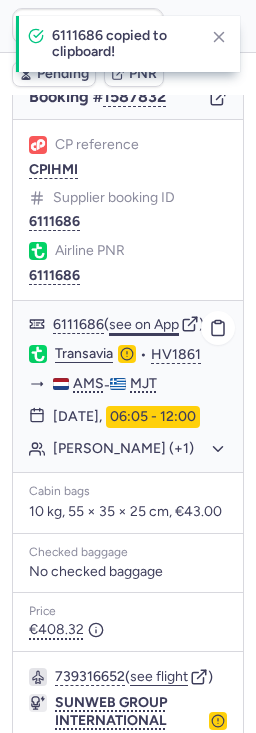 click on "see on App" 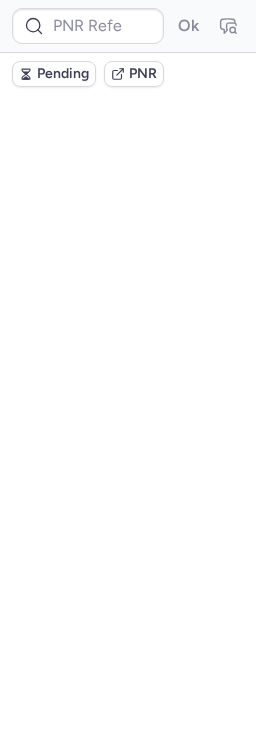 scroll, scrollTop: 0, scrollLeft: 0, axis: both 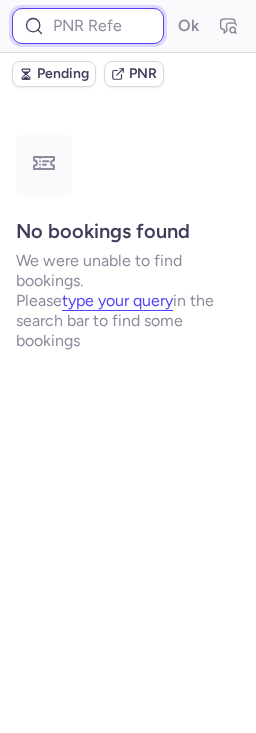 click at bounding box center [88, 26] 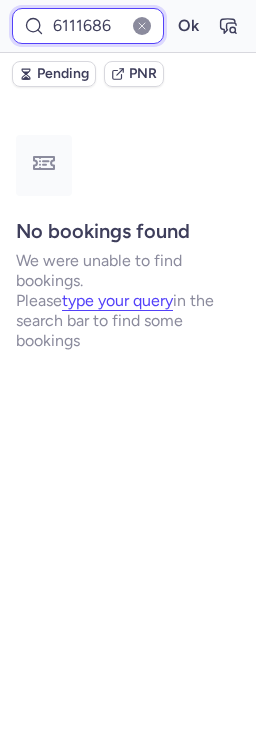 type on "6111686" 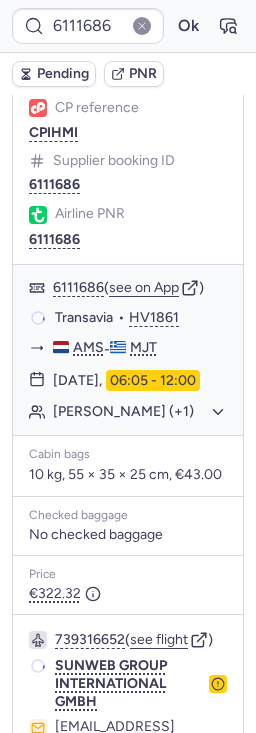 scroll, scrollTop: 526, scrollLeft: 0, axis: vertical 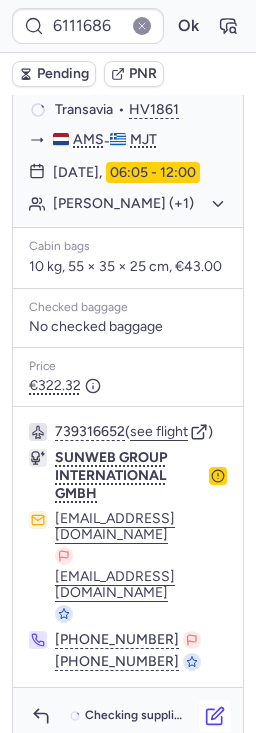 click 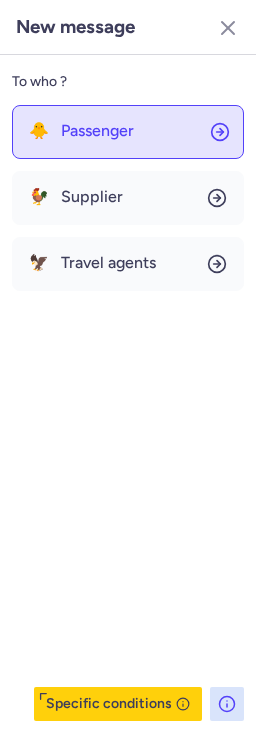 click on "🐥 Passenger" 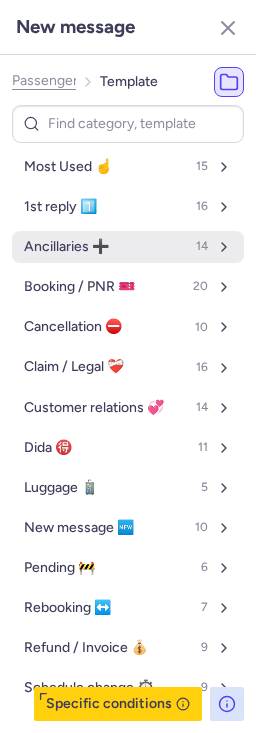 click on "Ancillaries ➕" at bounding box center [66, 247] 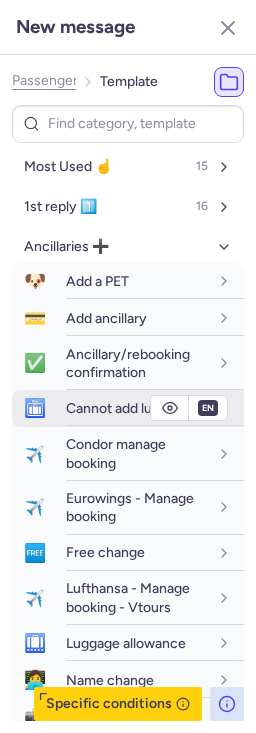 click on "Cannot add luggage" at bounding box center (155, 408) 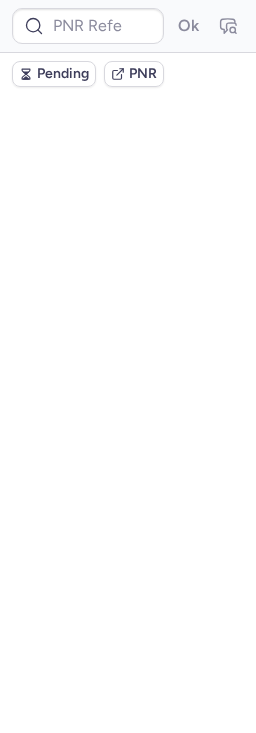 scroll, scrollTop: 0, scrollLeft: 0, axis: both 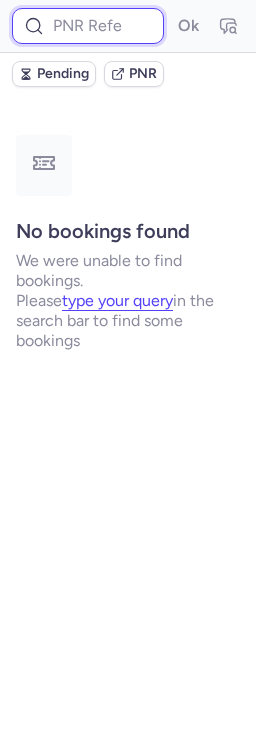 click at bounding box center (88, 26) 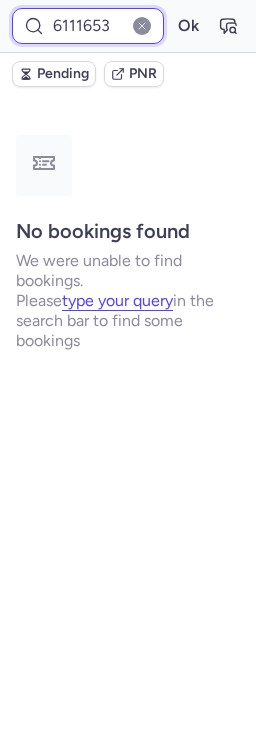 type on "6111653" 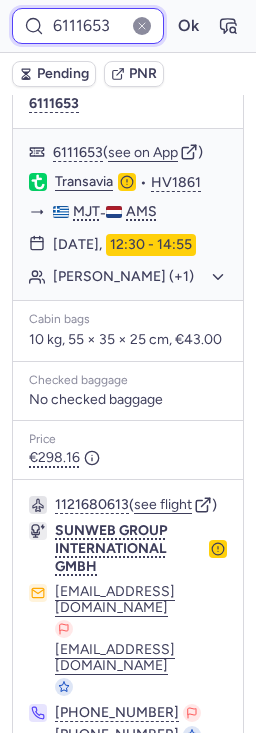scroll, scrollTop: 494, scrollLeft: 0, axis: vertical 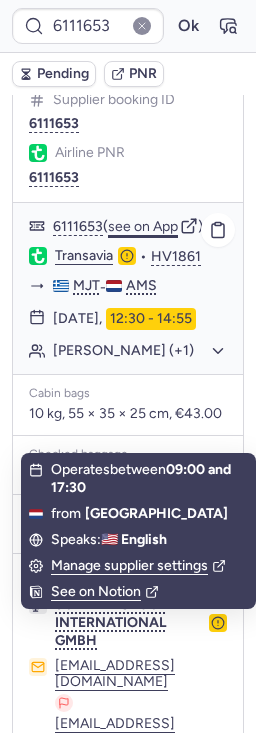 click on "see on App" 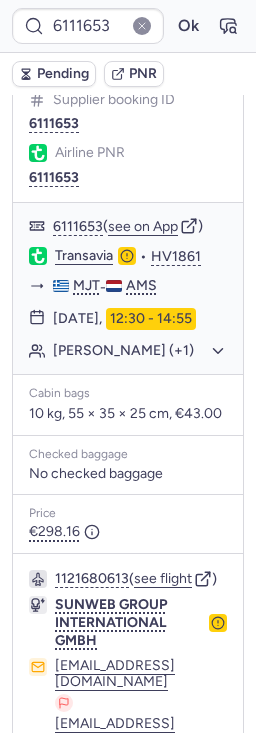 scroll, scrollTop: 494, scrollLeft: 0, axis: vertical 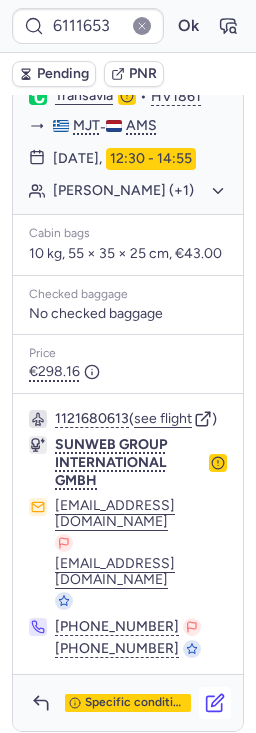 click 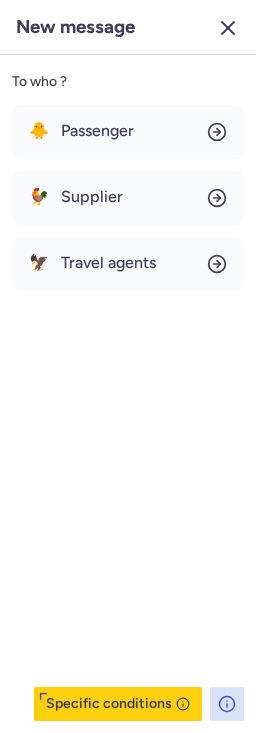 click 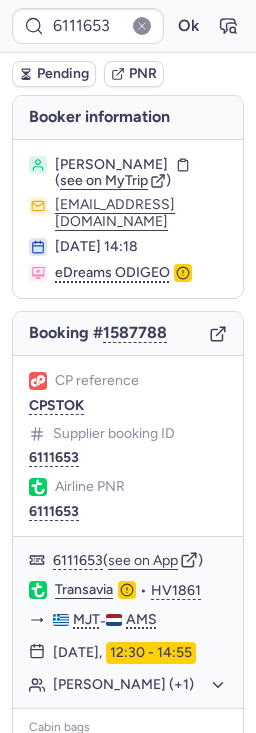 scroll, scrollTop: 494, scrollLeft: 0, axis: vertical 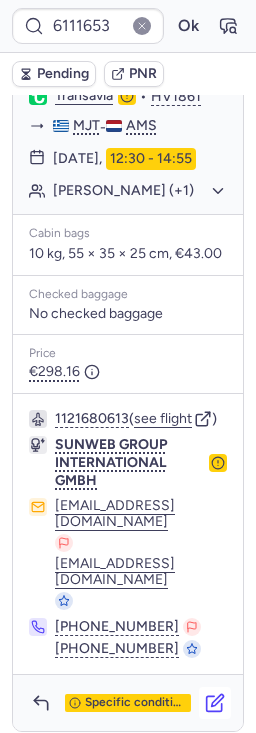 click 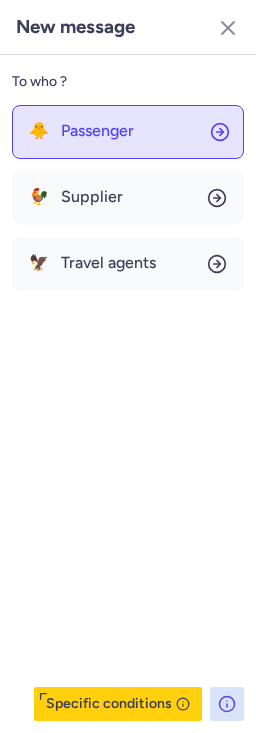 click on "🐥 Passenger" 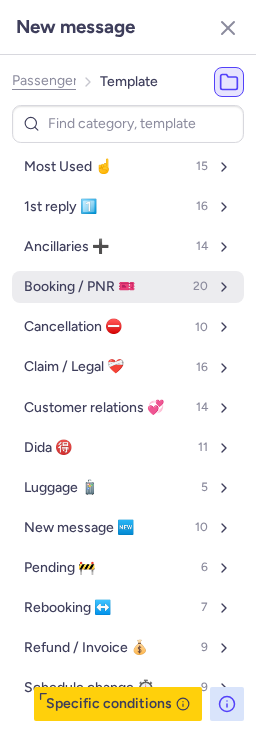 click on "Booking / PNR 🎫 20" at bounding box center (128, 287) 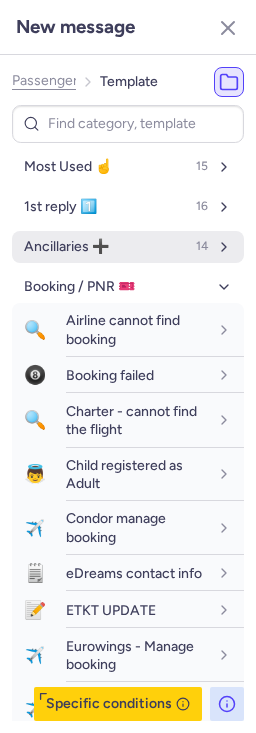 click on "Ancillaries ➕" at bounding box center (66, 247) 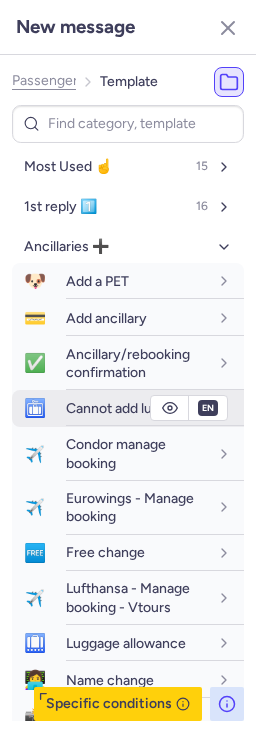 click on "Cannot add luggage" at bounding box center (128, 408) 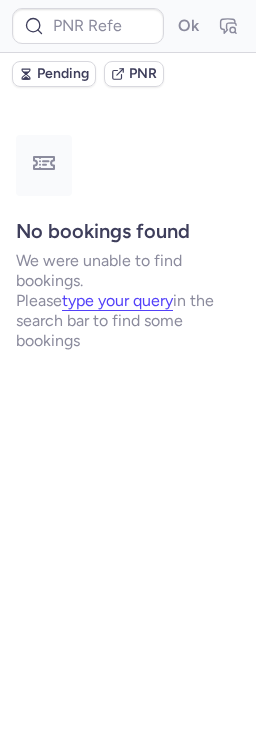 scroll, scrollTop: 0, scrollLeft: 0, axis: both 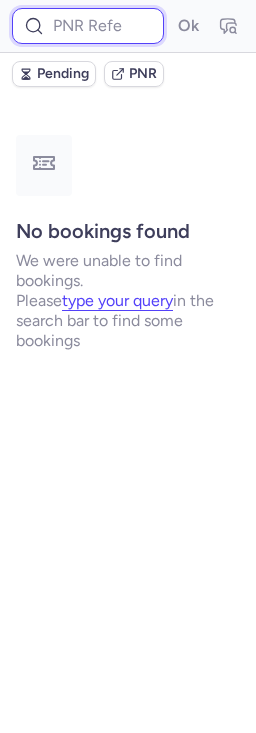 click at bounding box center (88, 26) 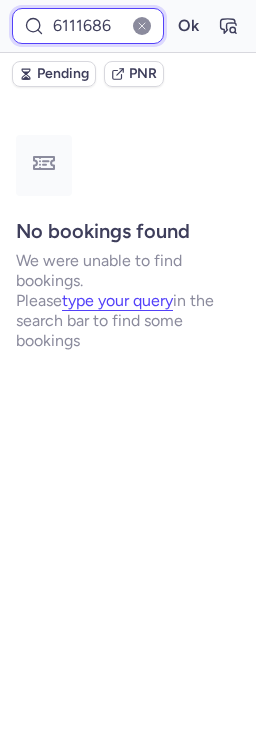 type on "6111686" 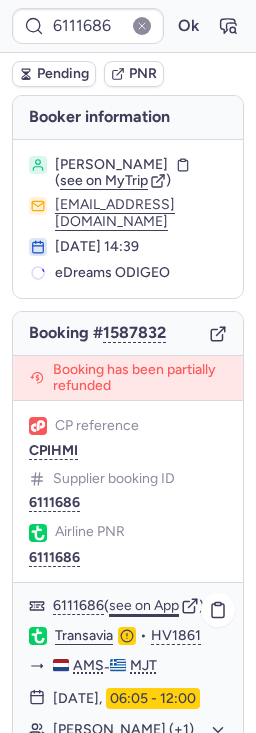 click on "see on App" 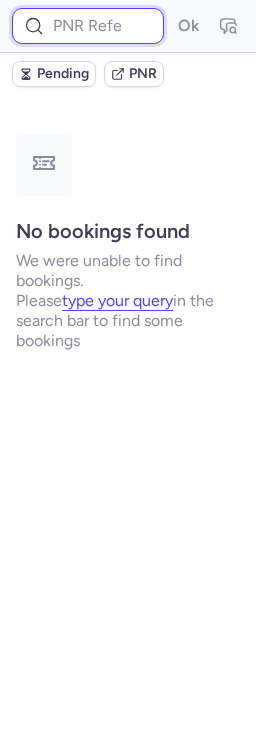 click at bounding box center (88, 26) 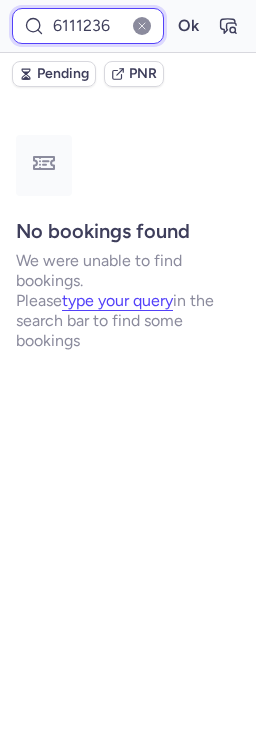 type on "6111236" 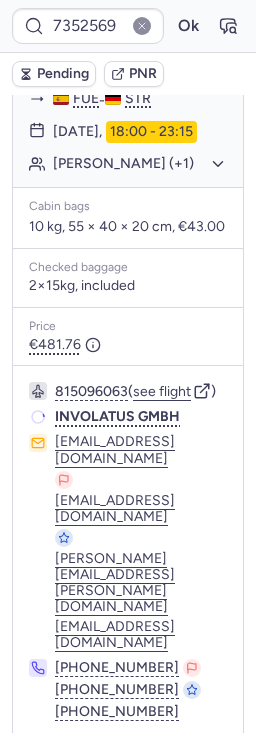 scroll, scrollTop: 463, scrollLeft: 0, axis: vertical 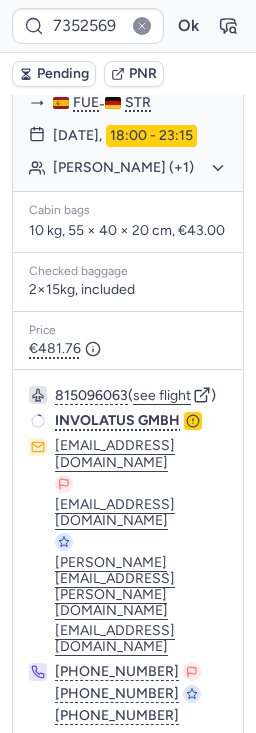 type on "CPTV4F" 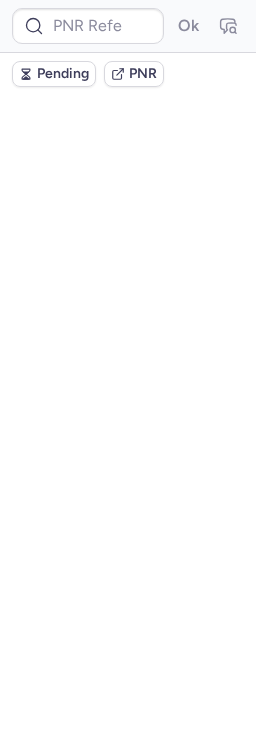 scroll, scrollTop: 0, scrollLeft: 0, axis: both 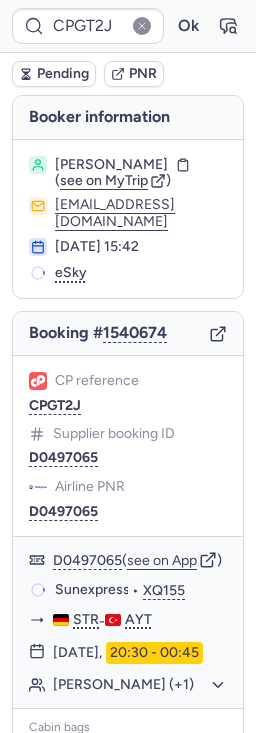 type on "CPENMY" 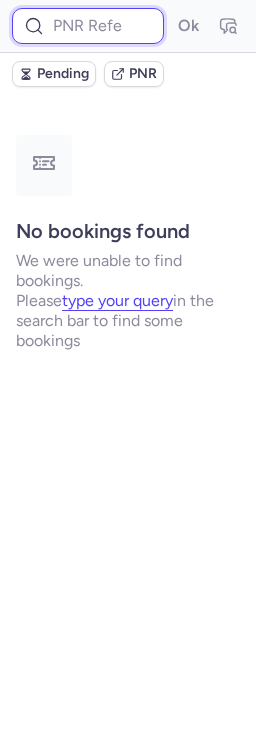 click at bounding box center (88, 26) 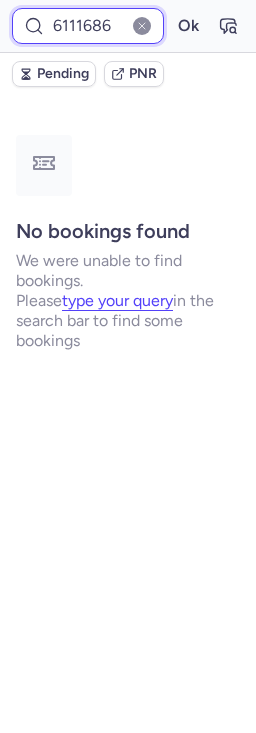 type on "6111686" 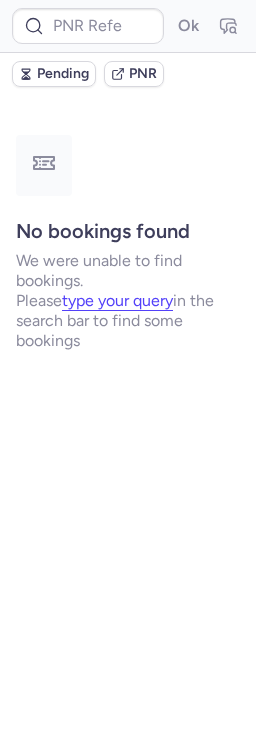 type on "CPXVQM" 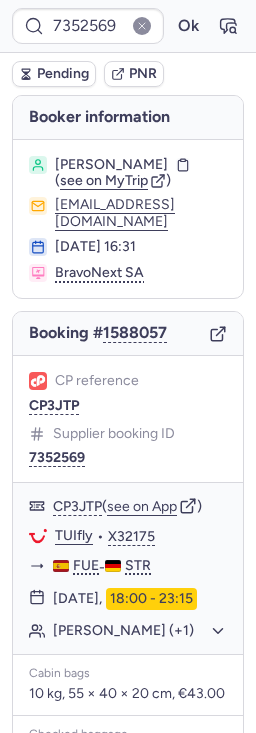 type on "7352599" 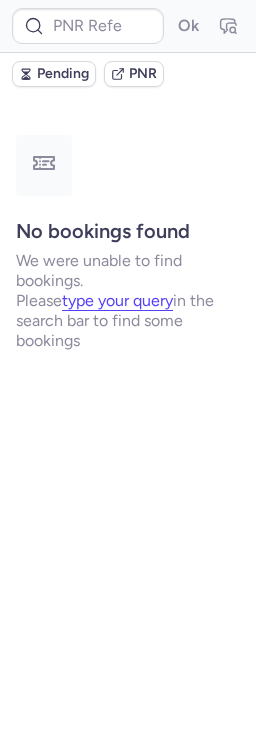type on "CPJ3BO" 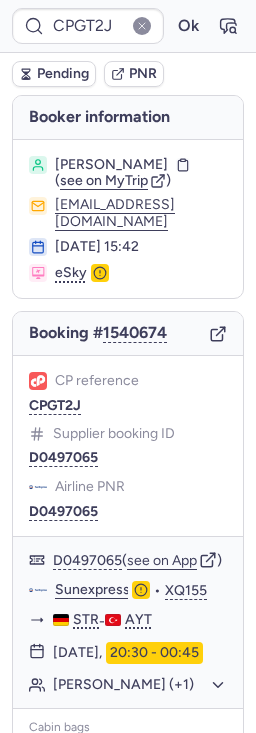 scroll, scrollTop: 404, scrollLeft: 0, axis: vertical 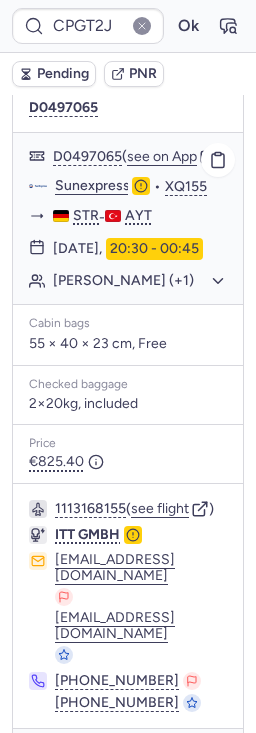 click on "[PERSON_NAME] (+1)" 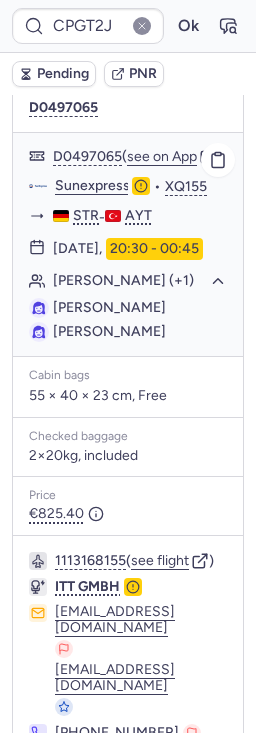 click on "[PERSON_NAME] (+1)" 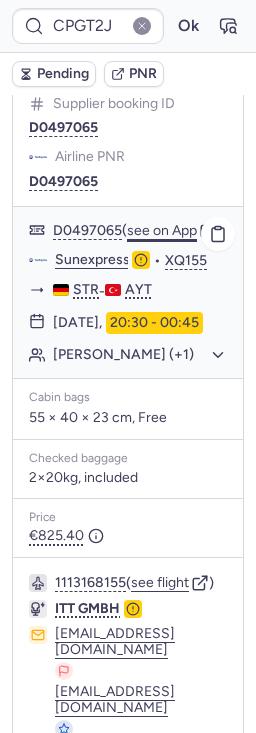 scroll, scrollTop: 329, scrollLeft: 0, axis: vertical 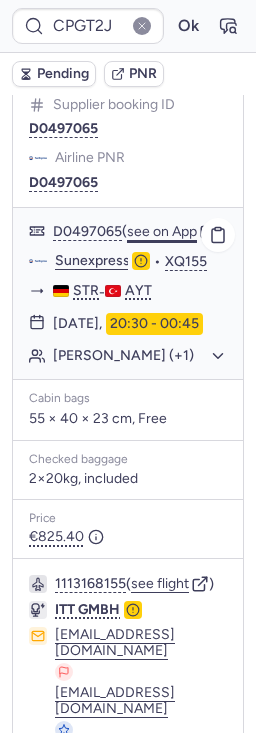 click on "see on App" 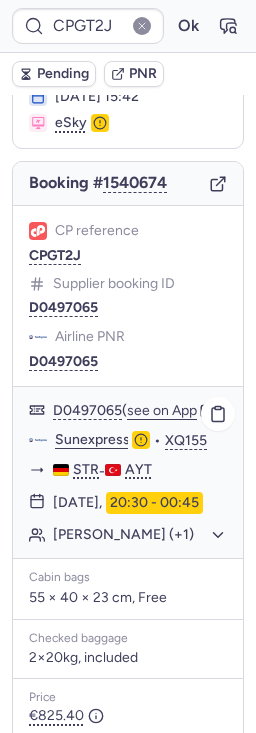 scroll, scrollTop: 0, scrollLeft: 0, axis: both 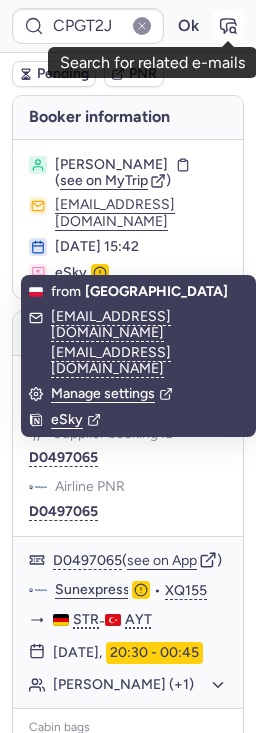 click 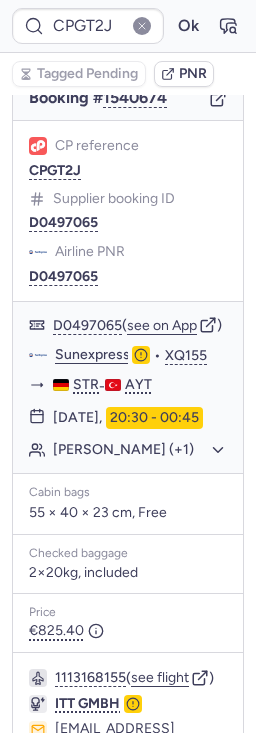 scroll, scrollTop: 238, scrollLeft: 0, axis: vertical 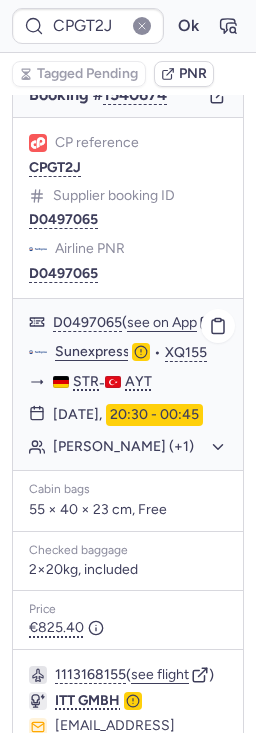 click on "[PERSON_NAME] (+1)" 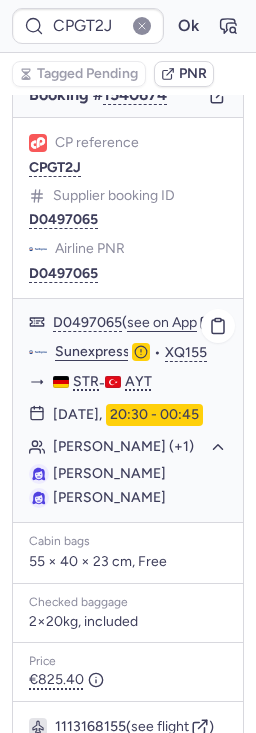 click on "[PERSON_NAME] (+1)" 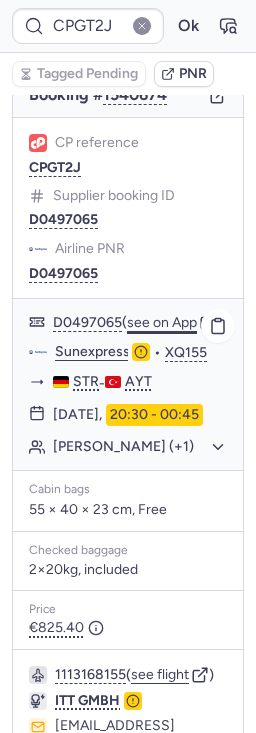click on "see on App" 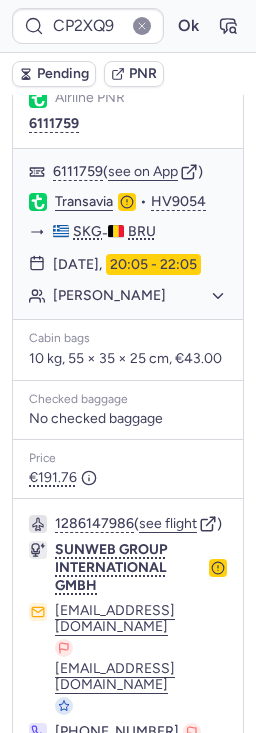 scroll, scrollTop: 510, scrollLeft: 0, axis: vertical 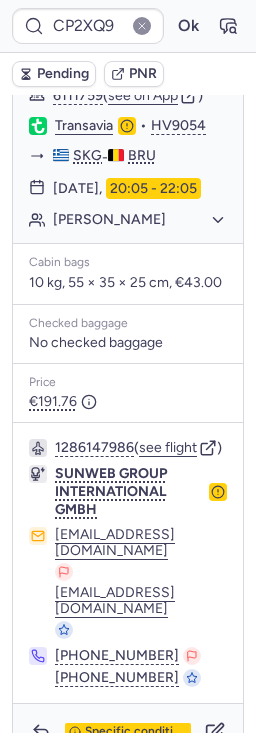 type on "CPGT2J" 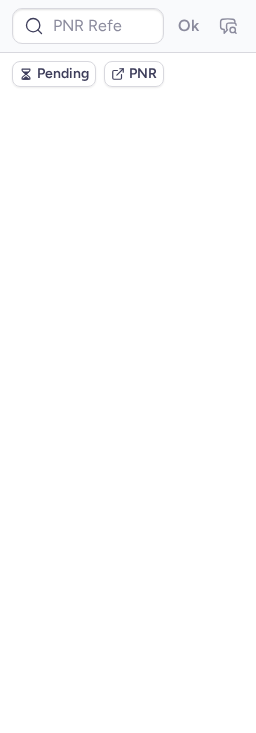 scroll, scrollTop: 0, scrollLeft: 0, axis: both 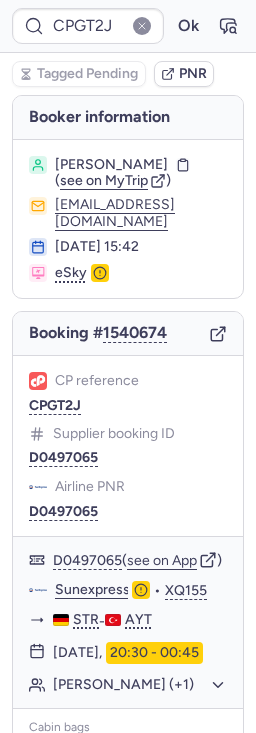 type on "CPJ3BO" 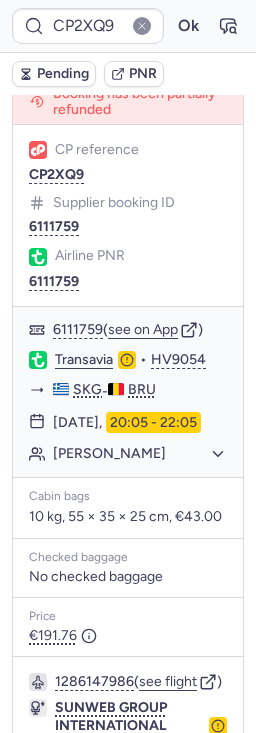 scroll, scrollTop: 551, scrollLeft: 0, axis: vertical 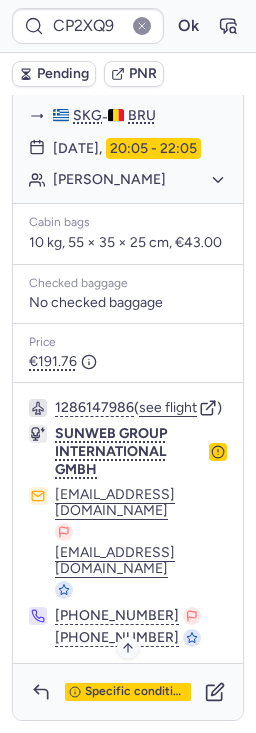 click on "Specific conditions" at bounding box center (136, 692) 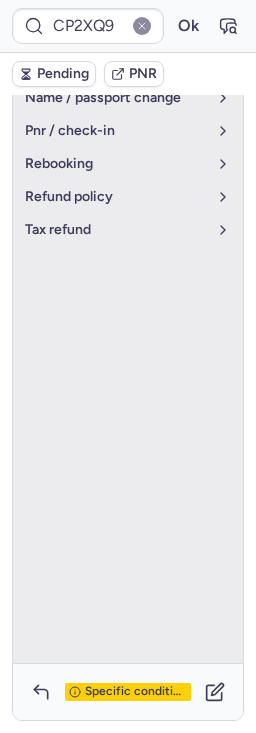 scroll, scrollTop: 154, scrollLeft: 0, axis: vertical 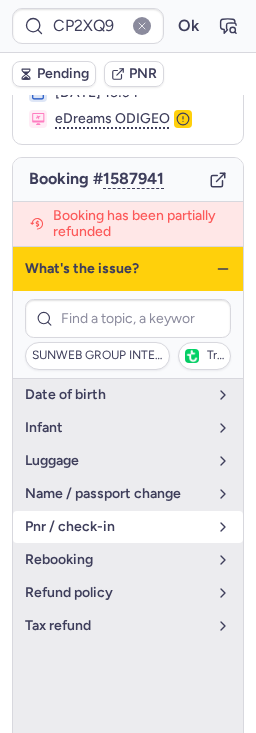click on "pnr / check-in" at bounding box center [116, 527] 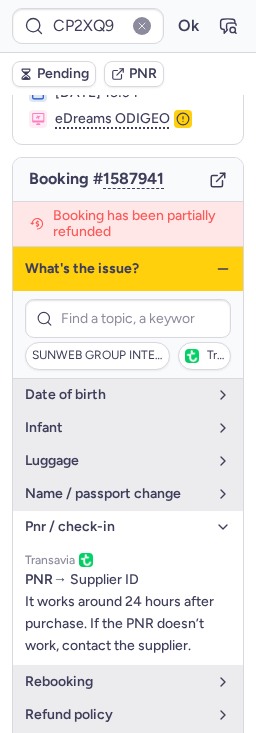 click on "pnr / check-in" at bounding box center (116, 527) 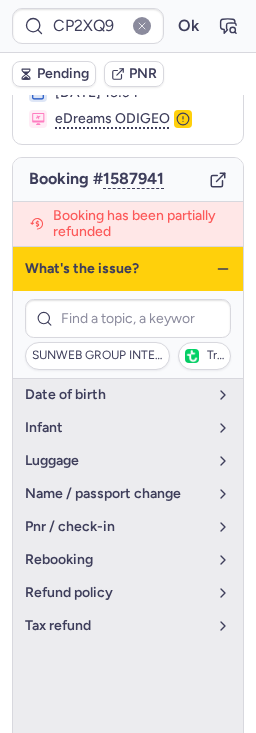 click on "What's the issue?" at bounding box center [128, 269] 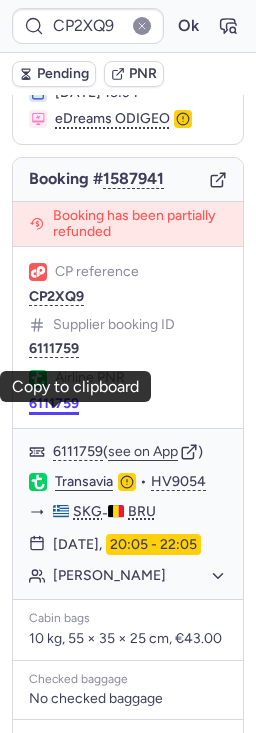 click on "6111759" at bounding box center (54, 404) 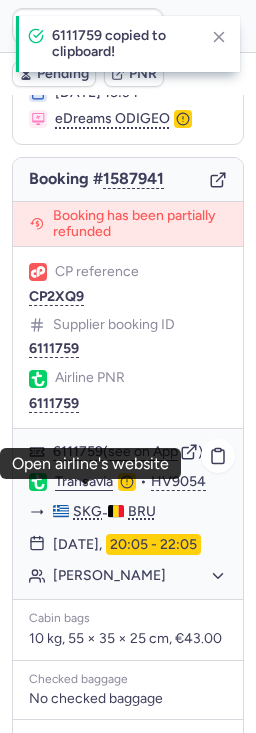 click on "Transavia" 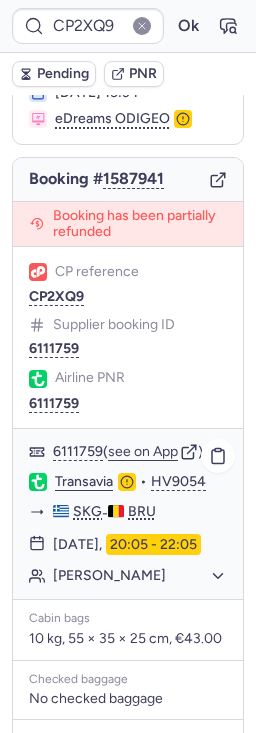 click on "[PERSON_NAME]" 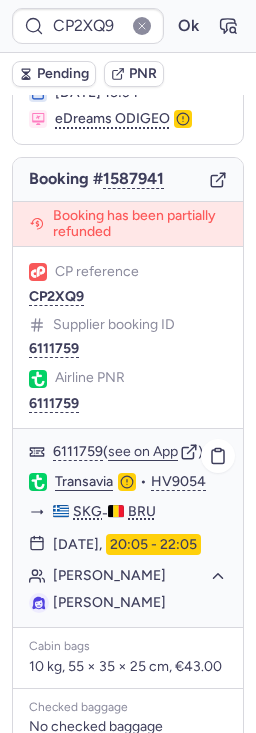 drag, startPoint x: 99, startPoint y: 640, endPoint x: 190, endPoint y: 641, distance: 91.00549 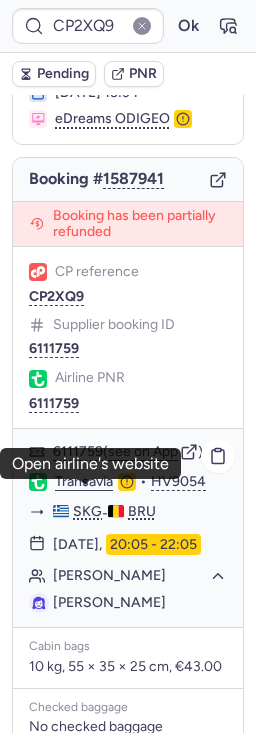 click on "Transavia" 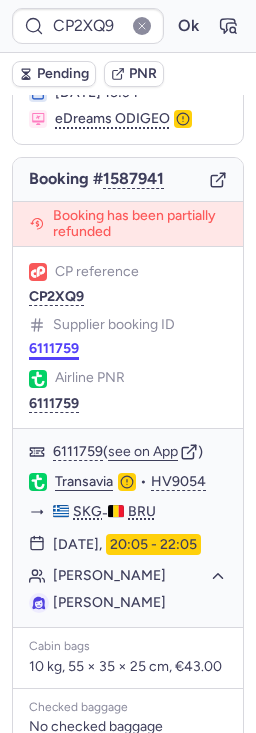 click on "6111759" at bounding box center [54, 349] 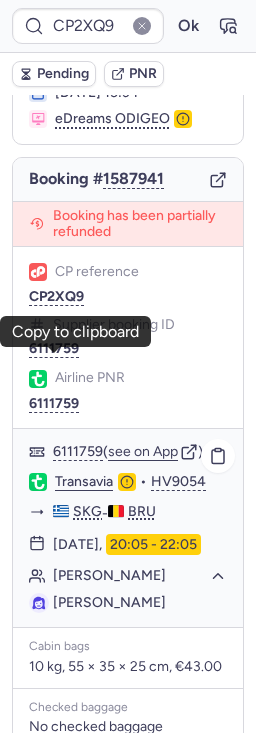 click on "[PERSON_NAME]" at bounding box center (109, 602) 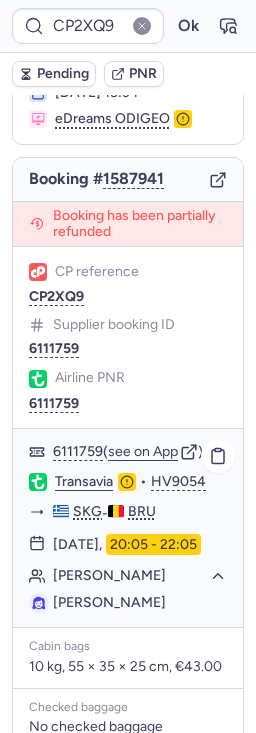 click on "[PERSON_NAME]" at bounding box center [109, 602] 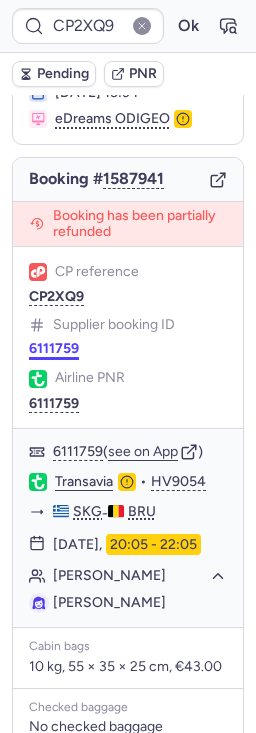 click on "6111759" at bounding box center [54, 349] 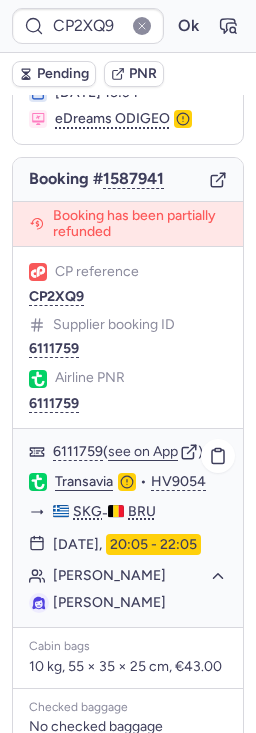 click on "[PERSON_NAME]" at bounding box center (109, 602) 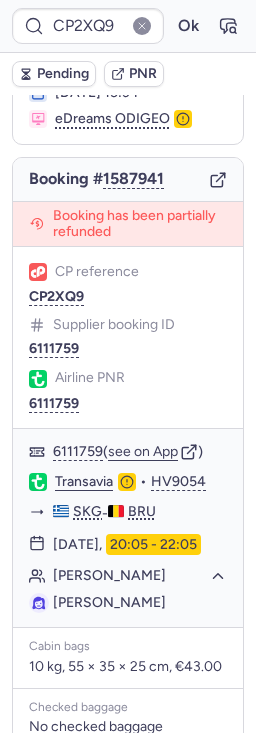 type on "CPGT2J" 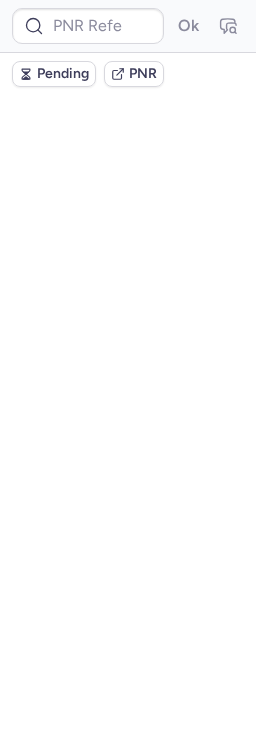 scroll, scrollTop: 0, scrollLeft: 0, axis: both 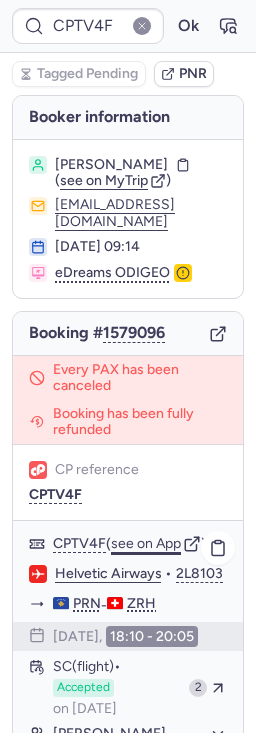 click on "see on App" 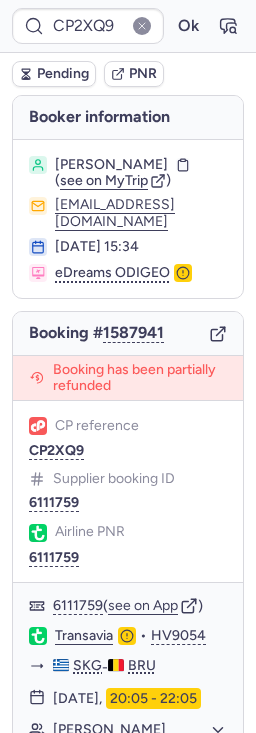 scroll, scrollTop: 551, scrollLeft: 0, axis: vertical 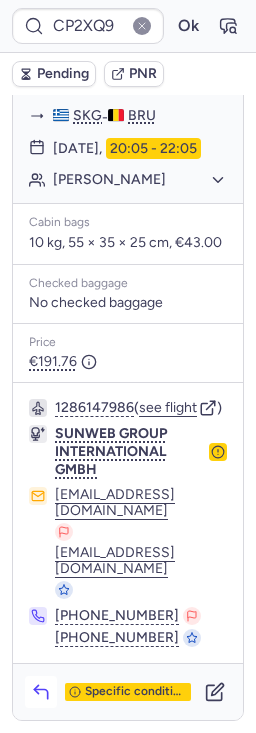 click 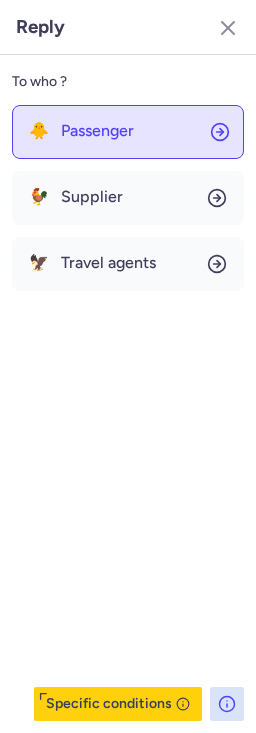 click on "🐥 Passenger" 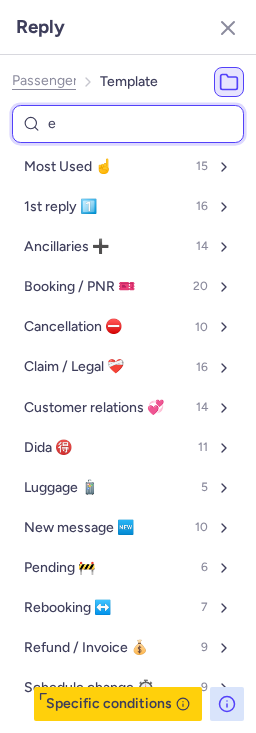 type on "ed" 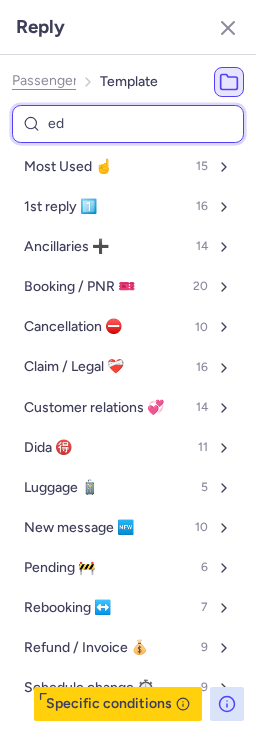 select on "en" 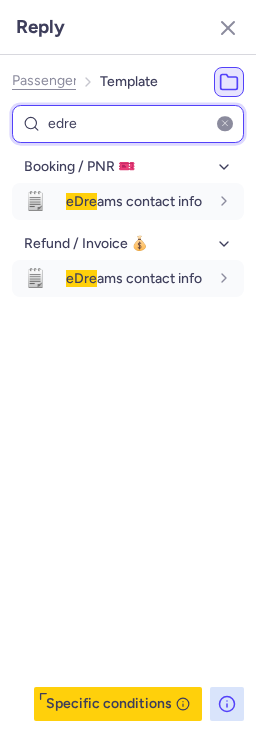 type on "edre" 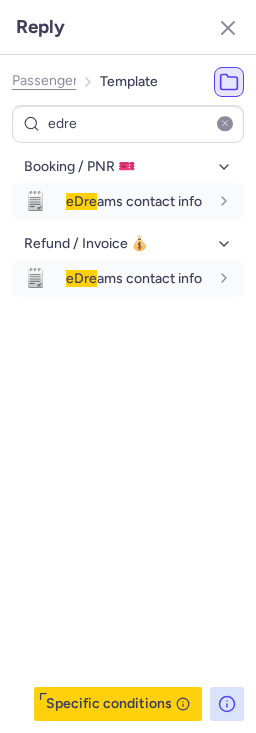 click on "Booking / PNR 🎫 🗒️ eDre ams contact info fr en de nl pt es it ru en Refund / Invoice 💰 🗒️ eDre ams contact info fr en de nl pt es it ru en" at bounding box center (128, 436) 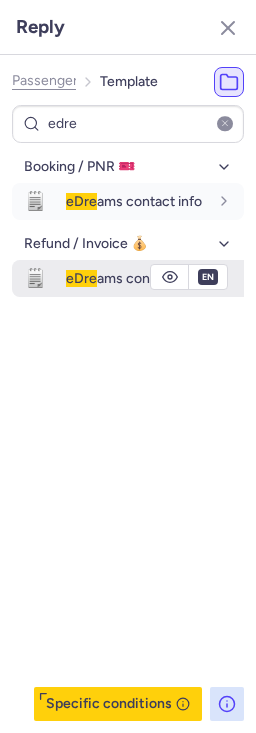click on "eDre ams contact info" at bounding box center (134, 278) 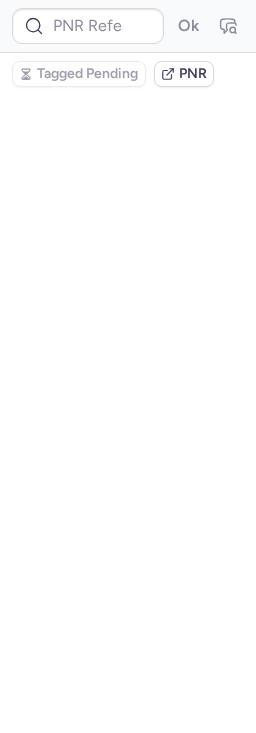 scroll, scrollTop: 0, scrollLeft: 0, axis: both 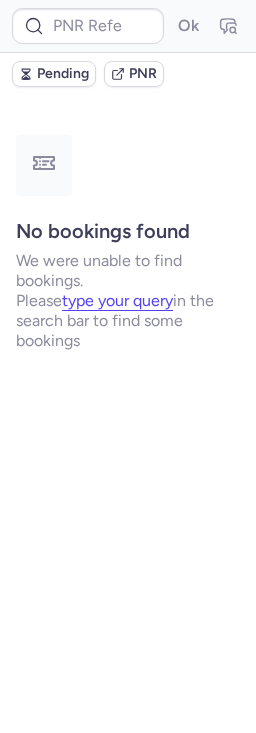 type on "CP2XQ9" 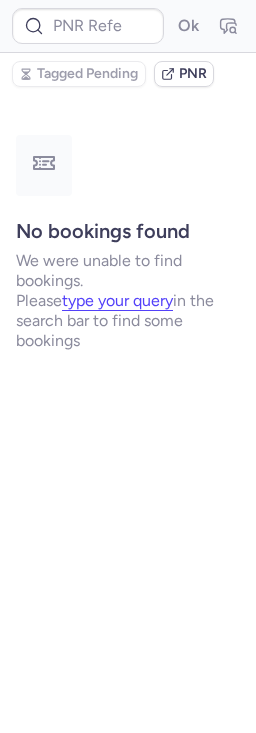 type on "CPGT2J" 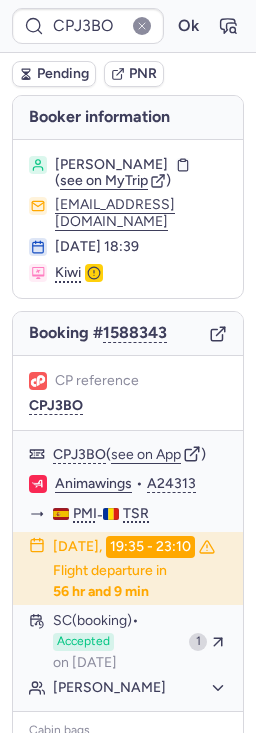 type on "CPTV4F" 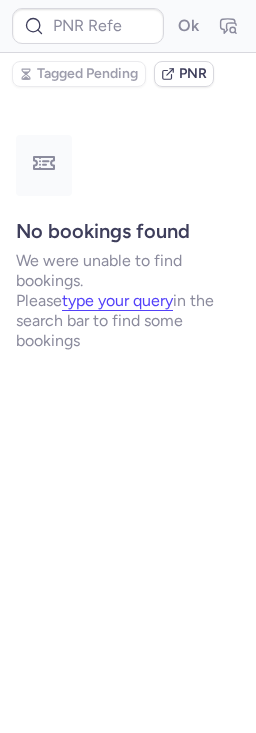 type on "CPGT2J" 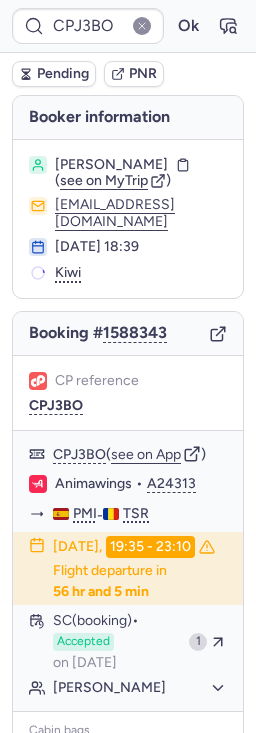 type on "CPTV4F" 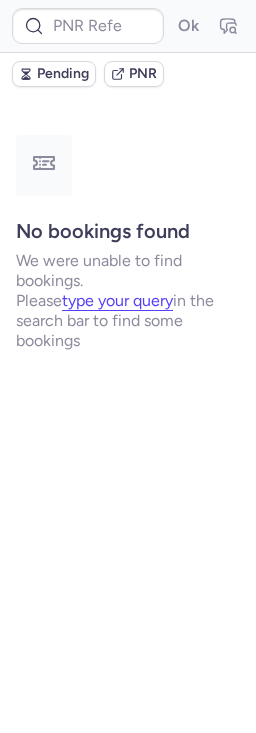type on "CPGT2J" 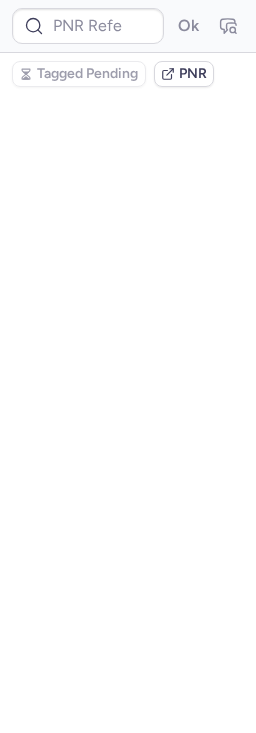 scroll, scrollTop: 0, scrollLeft: 0, axis: both 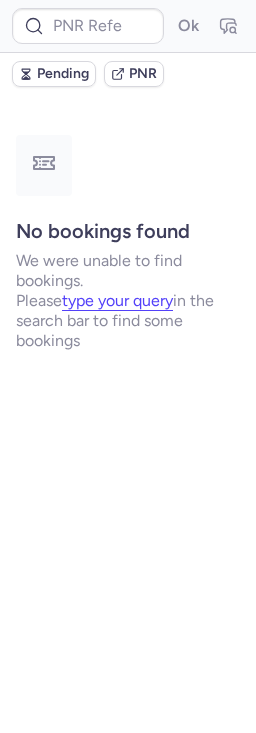 type on "7352599" 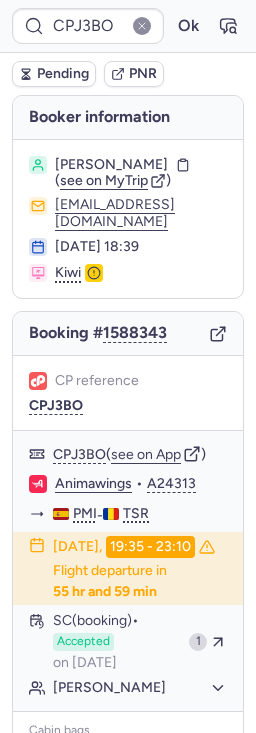 click at bounding box center (142, 26) 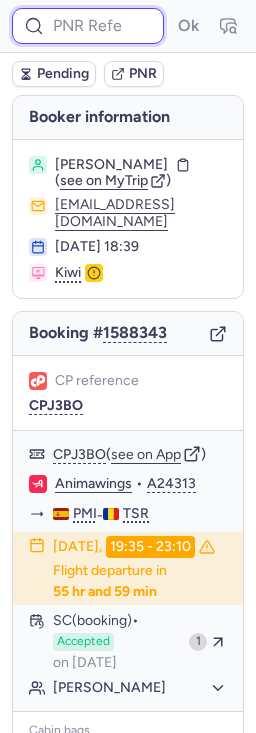 click at bounding box center (88, 26) 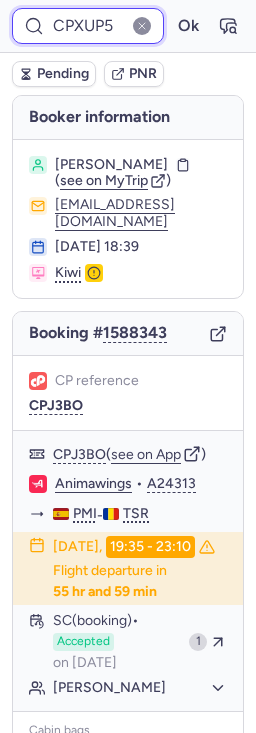 type on "CPXUP5" 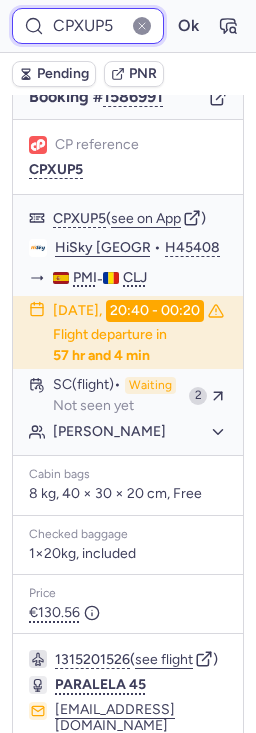 scroll, scrollTop: 228, scrollLeft: 0, axis: vertical 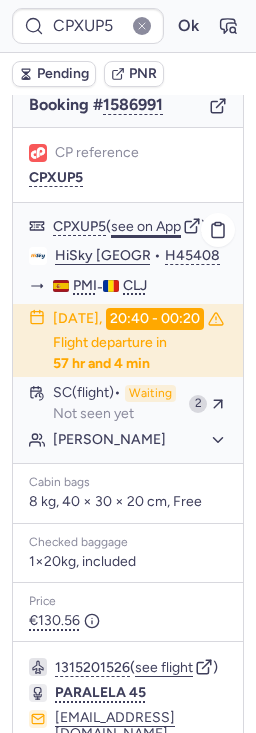 click on "see on App" 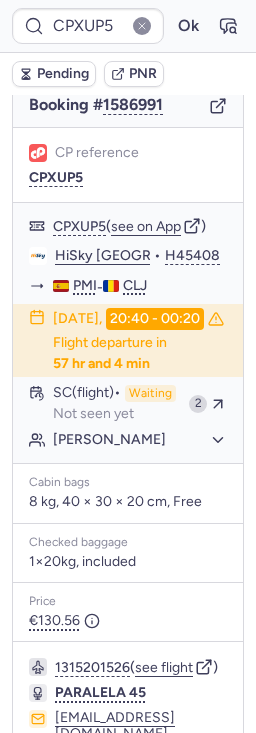 click at bounding box center [142, 26] 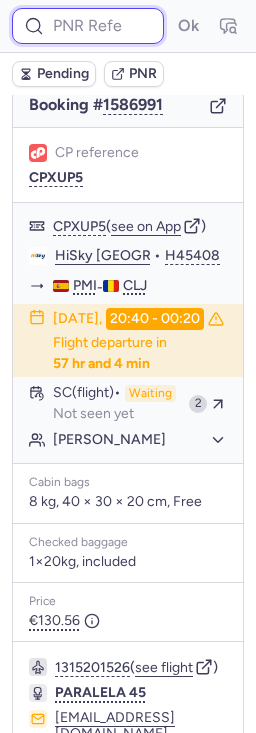 click at bounding box center [88, 26] 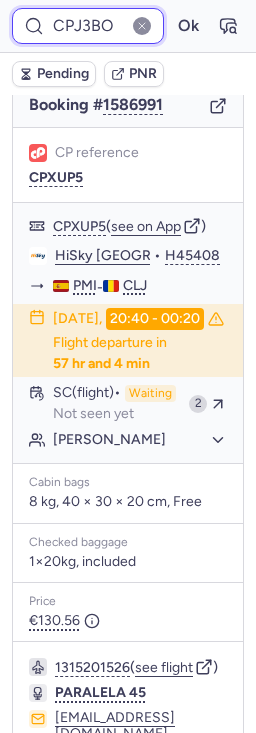 type on "CPJ3BO" 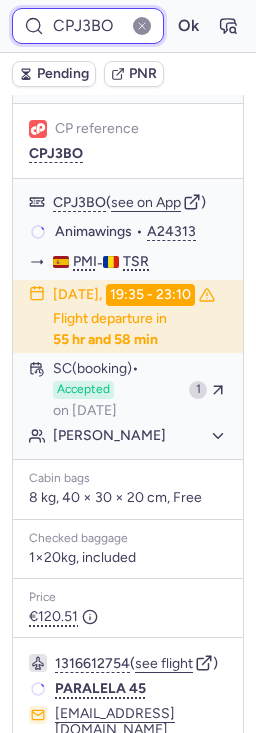 scroll, scrollTop: 228, scrollLeft: 0, axis: vertical 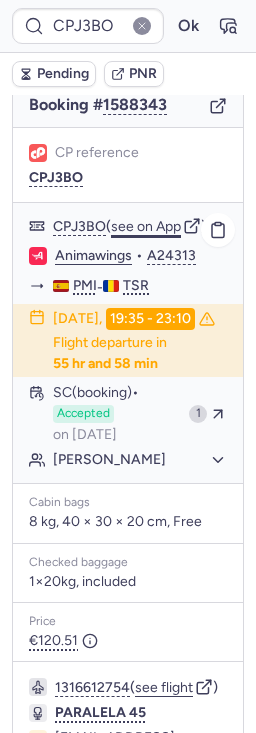 click on "see on App" 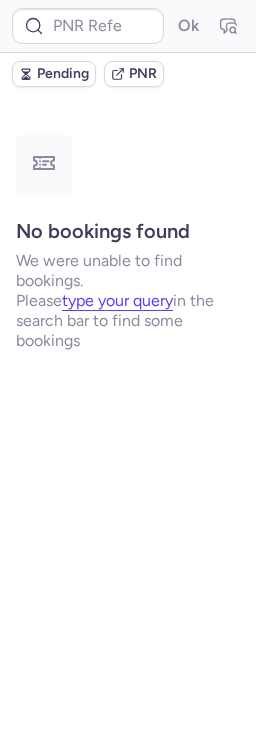 scroll, scrollTop: 0, scrollLeft: 0, axis: both 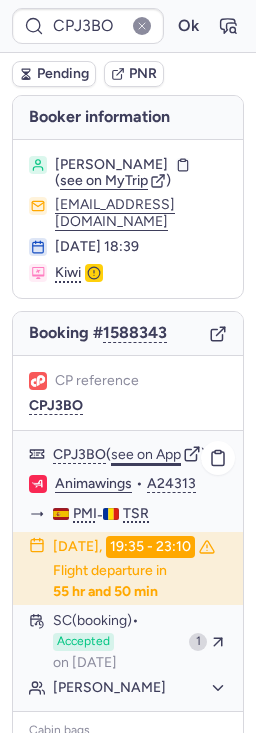 click on "see on App" 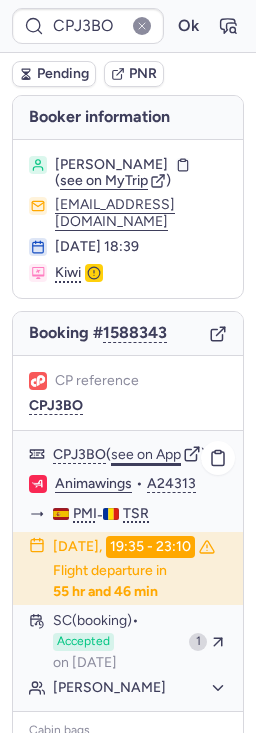 click on "see on App" 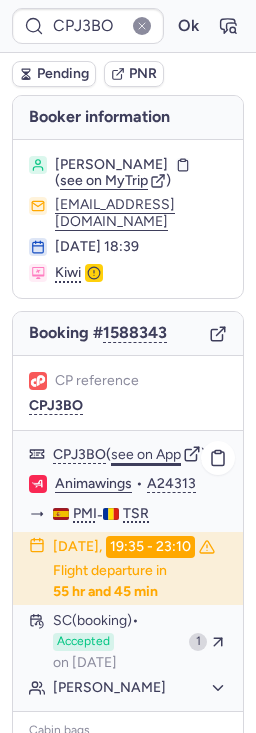 click on "see on App" 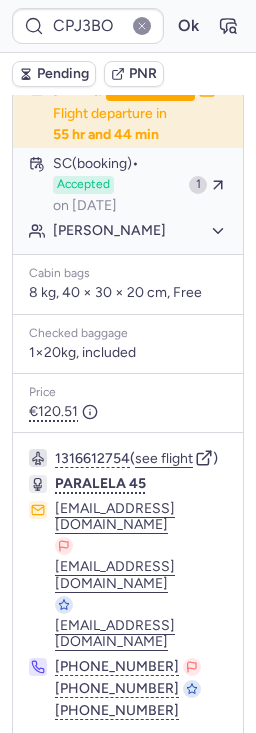 scroll, scrollTop: 447, scrollLeft: 0, axis: vertical 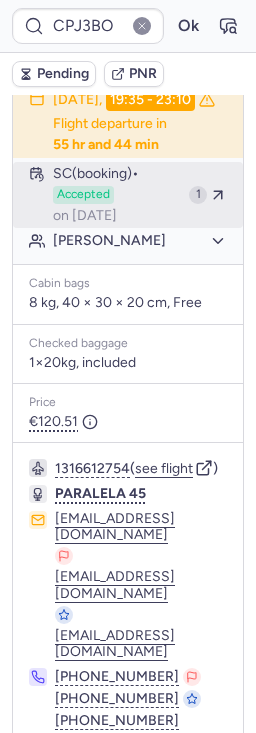 click on "SC   (booking)  Accepted  on [DATE]" at bounding box center (117, 195) 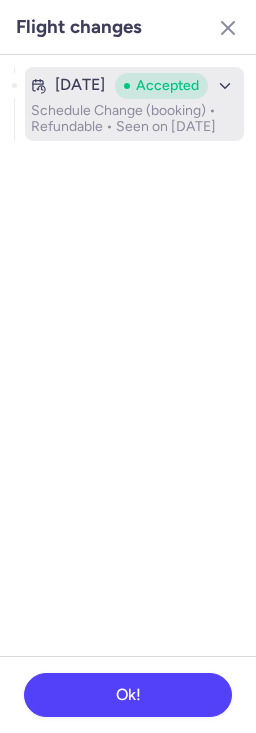 click on "Schedule Change (booking) • Refundable • Seen on [DATE]" at bounding box center (134, 119) 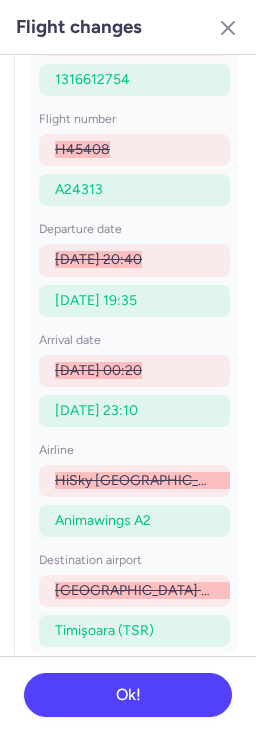 scroll, scrollTop: 0, scrollLeft: 0, axis: both 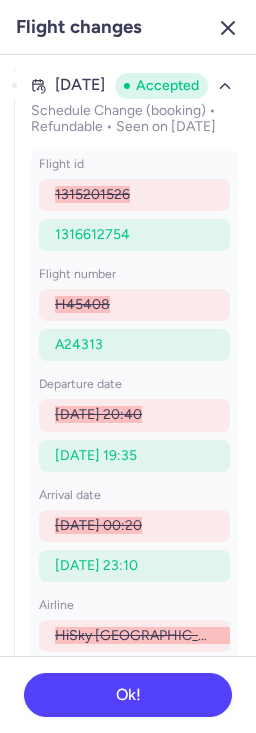click 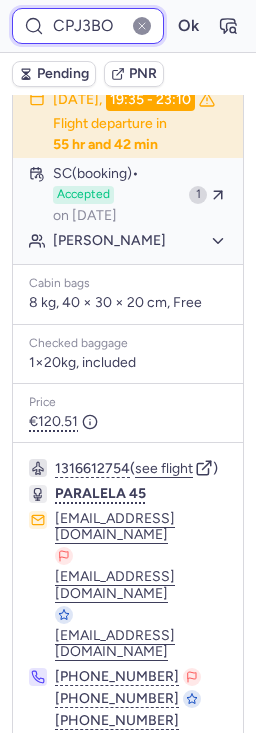 click on "CPJ3BO" at bounding box center (88, 26) 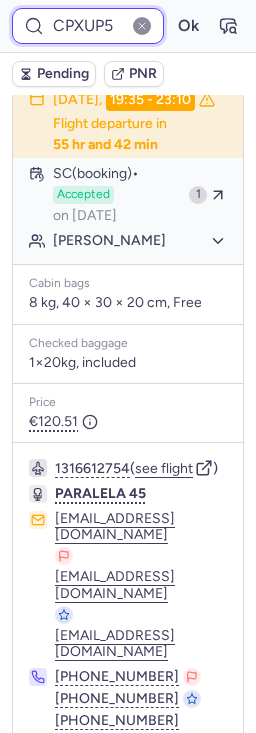 click on "Ok" at bounding box center [188, 26] 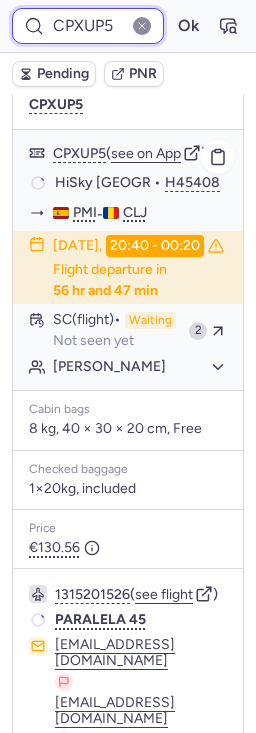 scroll, scrollTop: 296, scrollLeft: 0, axis: vertical 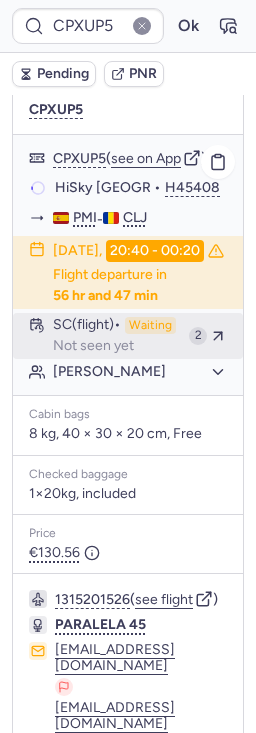 click on "SC   (flight)  Waiting Not seen yet" at bounding box center (117, 336) 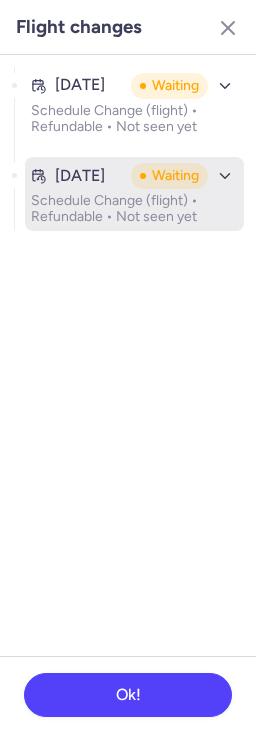 click on "Schedule Change (flight) • Refundable • Not seen yet" at bounding box center [134, 209] 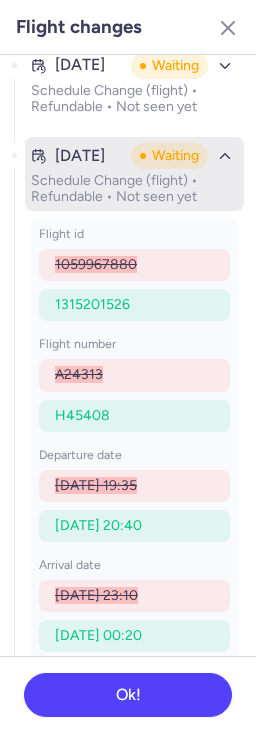 scroll, scrollTop: 0, scrollLeft: 0, axis: both 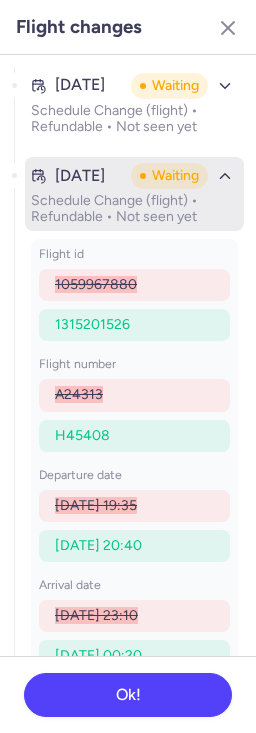 click on "Waiting" at bounding box center [169, 176] 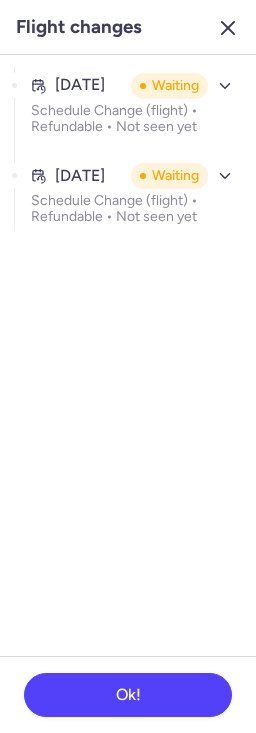 click 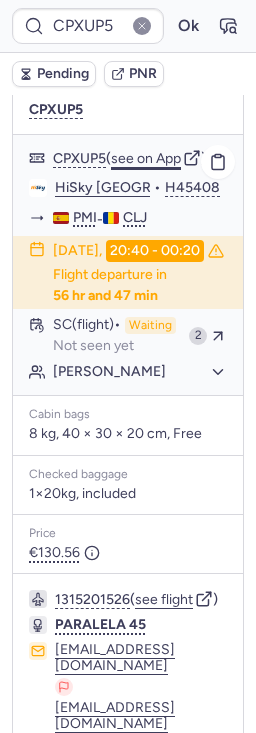 click on "see on App" 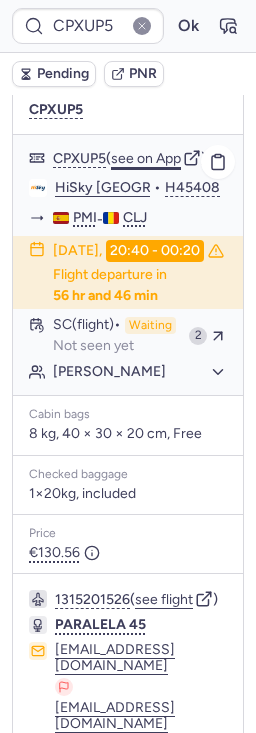 type on "CPNNUE" 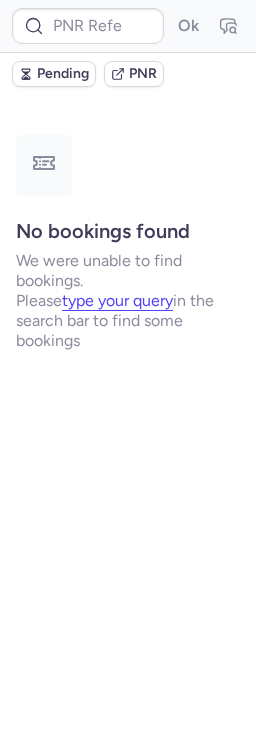 scroll, scrollTop: 0, scrollLeft: 0, axis: both 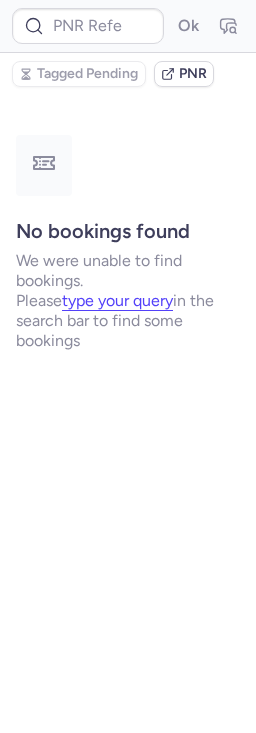 type on "CPGT2J" 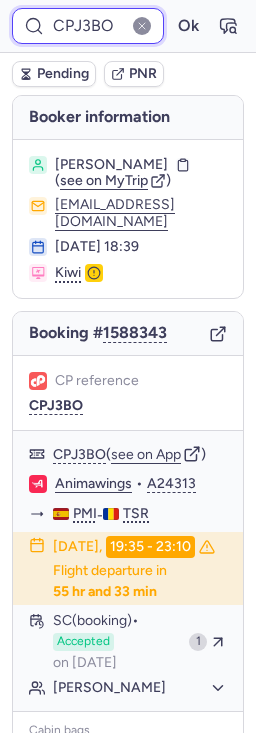 click on "CPJ3BO" at bounding box center (88, 26) 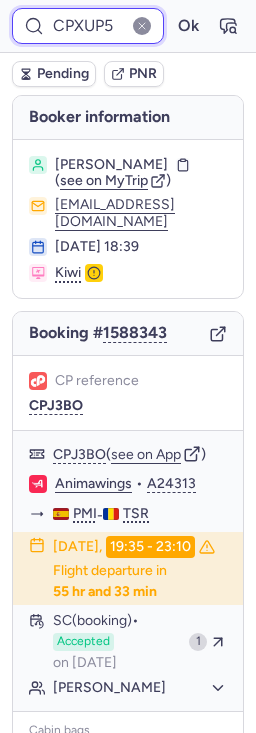 type on "CPXUP5" 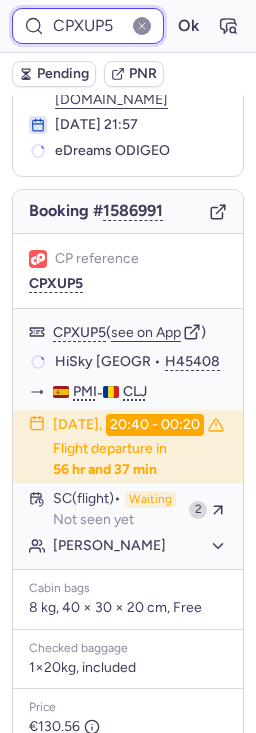 scroll, scrollTop: 123, scrollLeft: 0, axis: vertical 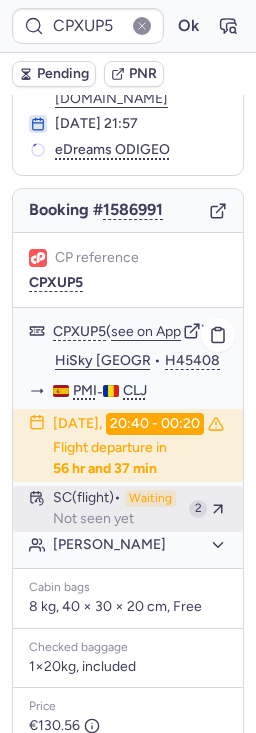 click on "SC   (flight)  Waiting Not seen yet" at bounding box center [117, 509] 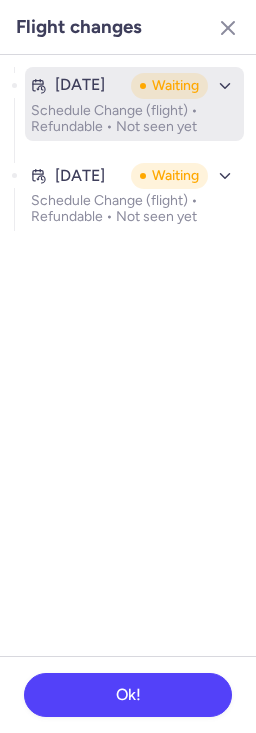 click on "Schedule Change (flight) • Refundable • Not seen yet" at bounding box center (134, 119) 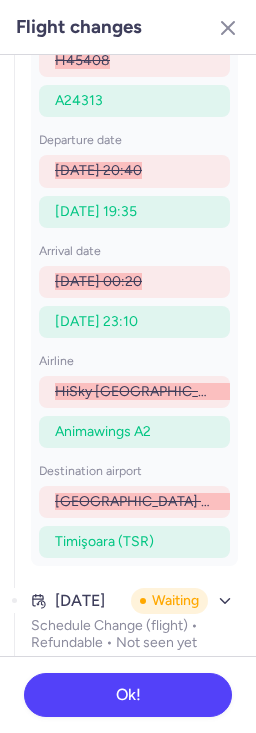 scroll, scrollTop: 0, scrollLeft: 0, axis: both 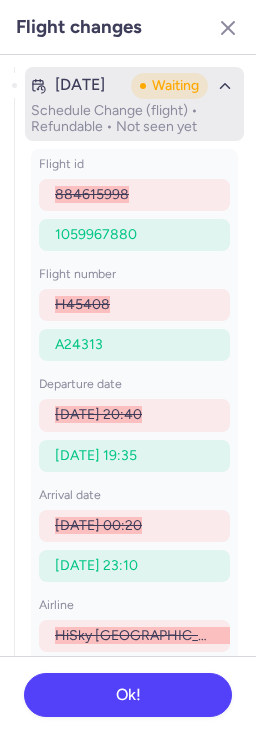 click on "Schedule Change (flight) • Refundable • Not seen yet" at bounding box center [134, 119] 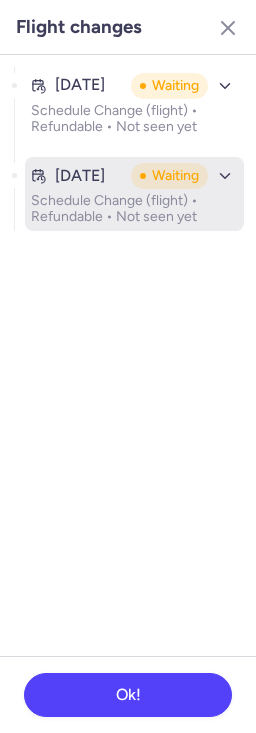 click on "Schedule Change (flight) • Refundable • Not seen yet" at bounding box center (134, 209) 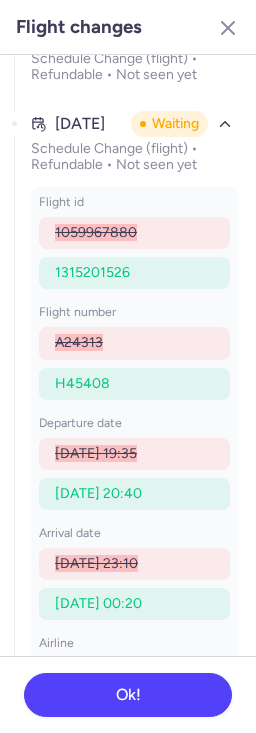 scroll, scrollTop: 0, scrollLeft: 0, axis: both 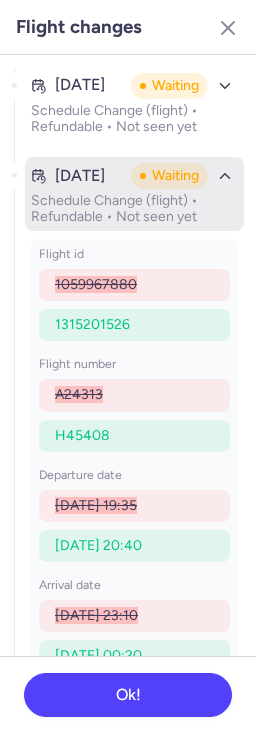 click at bounding box center (225, 176) 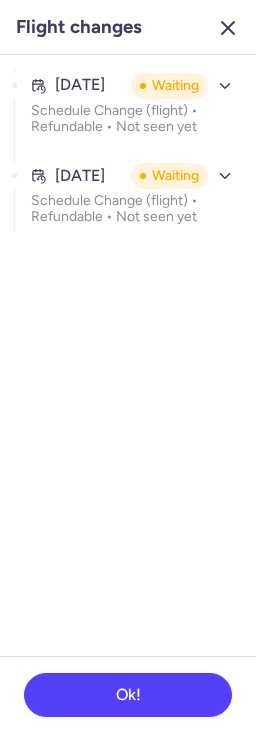click 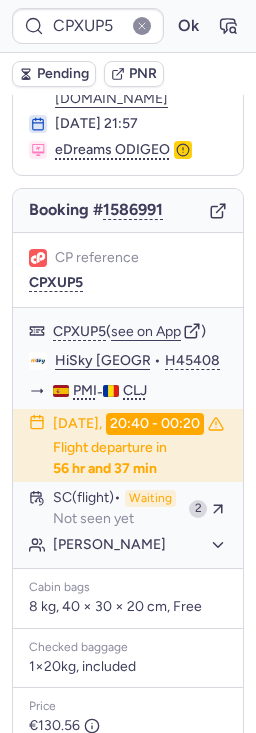 scroll, scrollTop: 0, scrollLeft: 0, axis: both 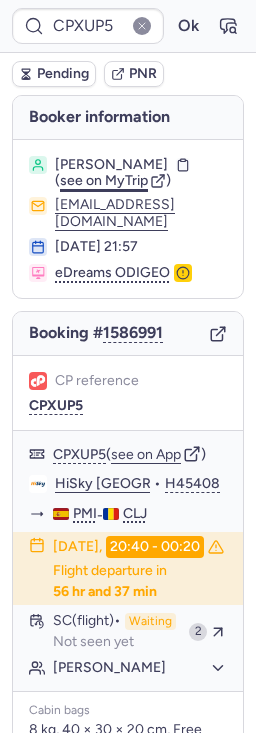 click on "see on MyTrip" at bounding box center [104, 180] 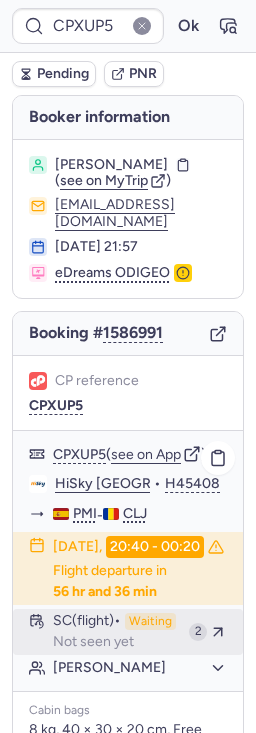 click on "SC   (flight)  Waiting Not seen yet" at bounding box center (117, 632) 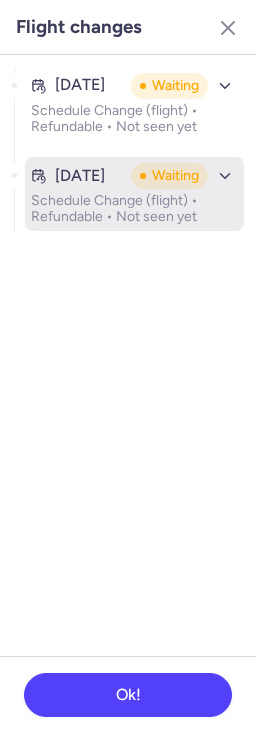 click on "[DATE] Waiting Schedule Change (flight) • Refundable • Not seen yet" at bounding box center [134, 194] 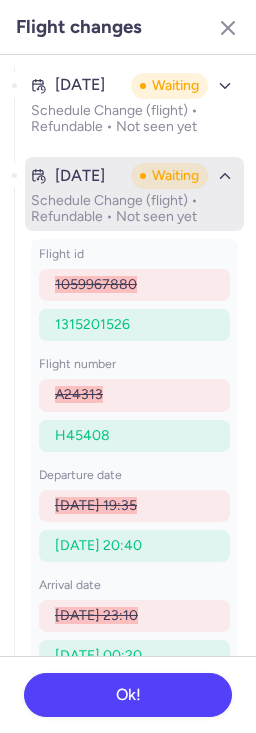 click on "[DATE] Waiting Schedule Change (flight) • Refundable • Not seen yet" at bounding box center [134, 194] 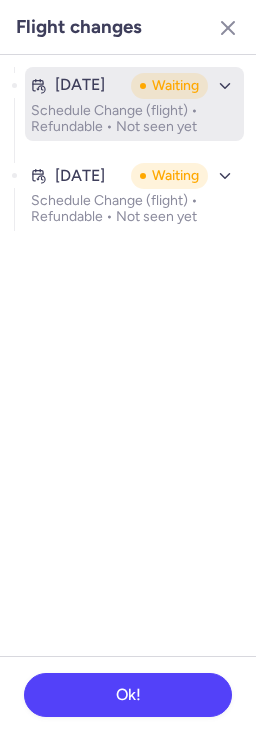 click on "Schedule Change (flight) • Refundable • Not seen yet" at bounding box center [134, 119] 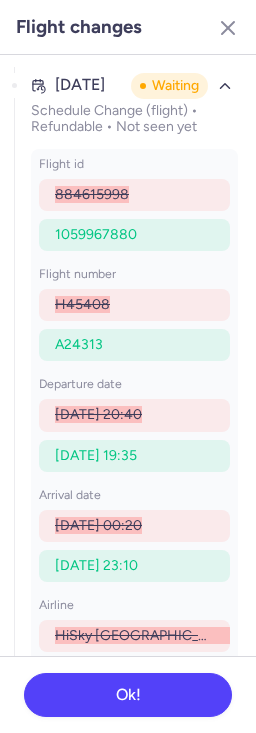click on "Flight changes" at bounding box center [128, 27] 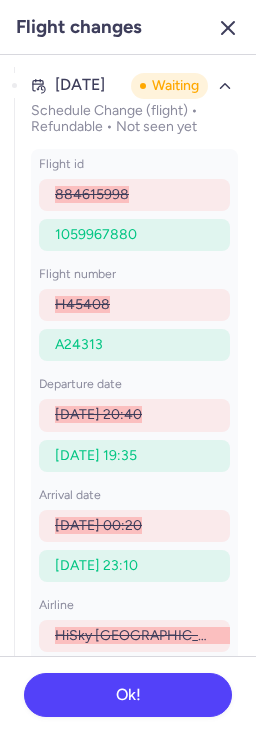 click 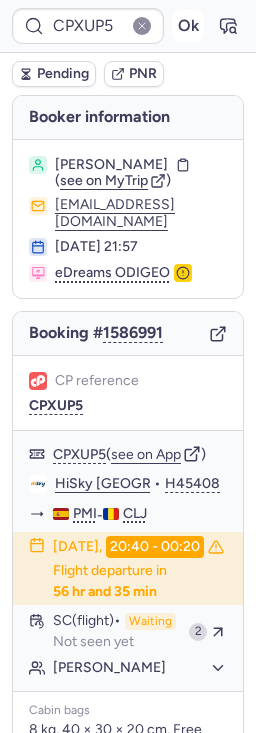 click on "Ok" at bounding box center [188, 26] 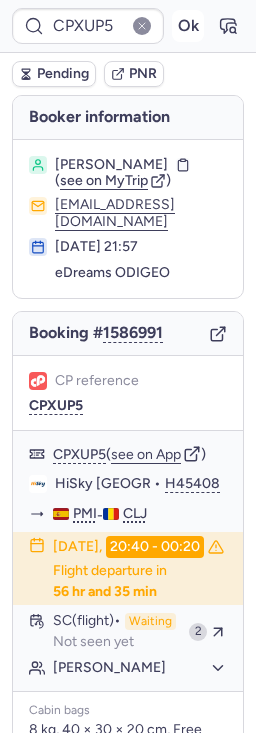 click on "Ok" at bounding box center [188, 26] 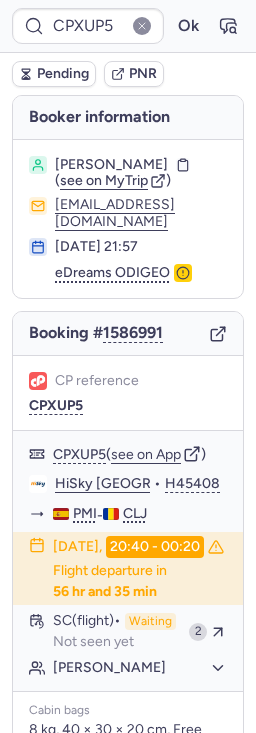 click at bounding box center [142, 26] 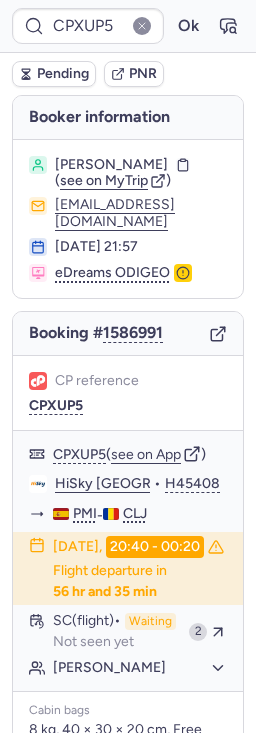 click at bounding box center [142, 26] 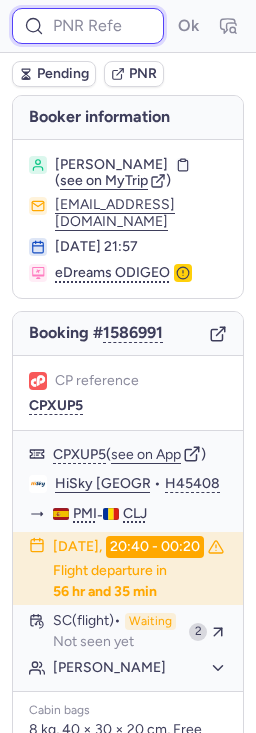 click at bounding box center [88, 26] 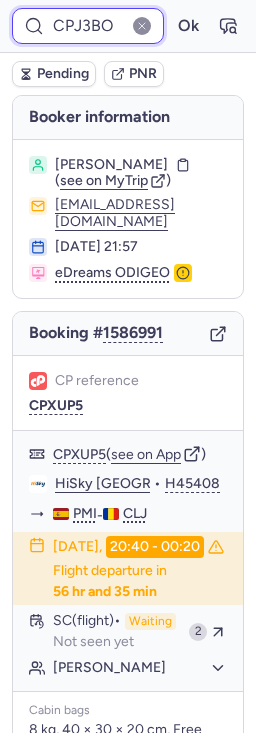 type on "CPJ3BO" 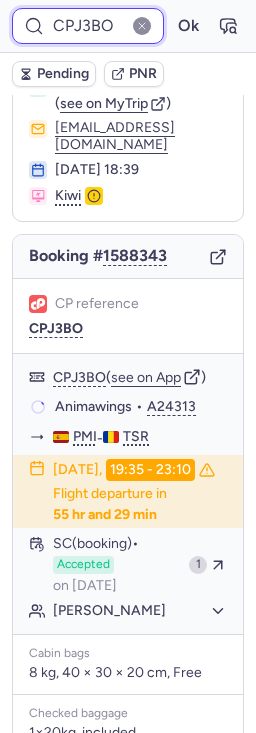scroll, scrollTop: 172, scrollLeft: 0, axis: vertical 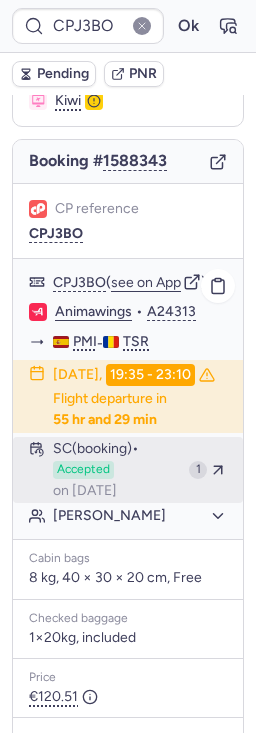 click on "Accepted" at bounding box center [83, 470] 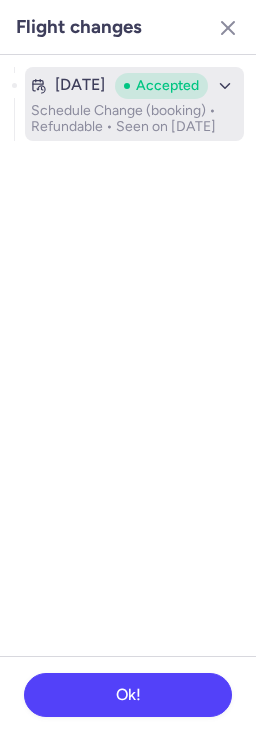 click on "Schedule Change (booking) • Refundable • Seen on [DATE]" at bounding box center [134, 119] 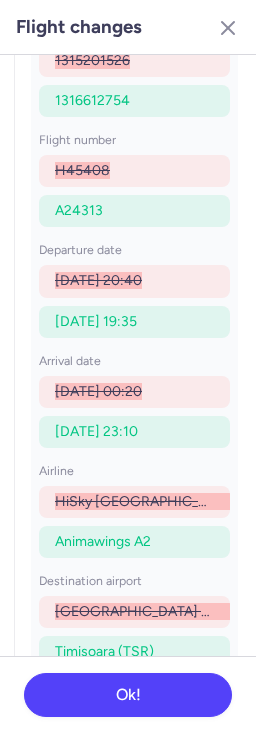 scroll, scrollTop: 170, scrollLeft: 0, axis: vertical 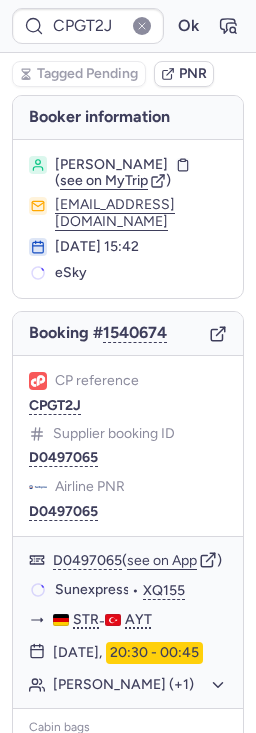 type on "CPJ3BO" 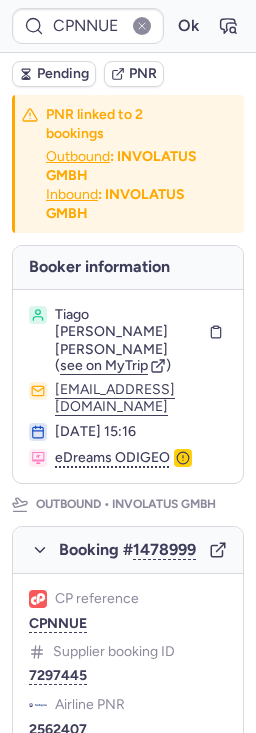 type on "CPJ3BO" 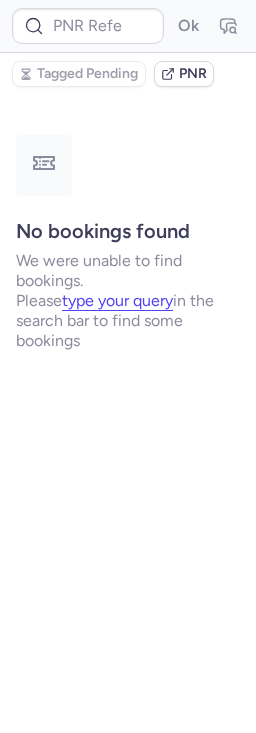 type on "CPJ3BO" 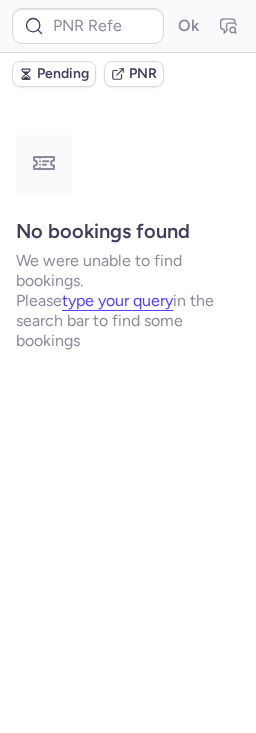 type on "CPJ3BO" 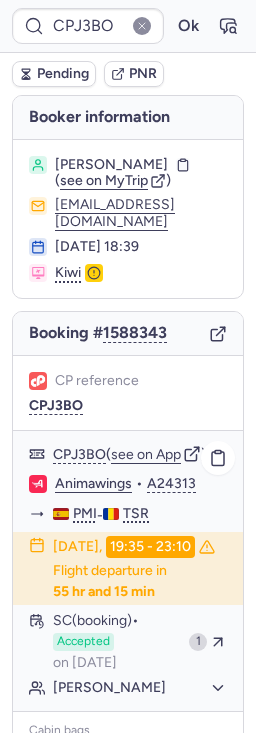 scroll, scrollTop: 6, scrollLeft: 0, axis: vertical 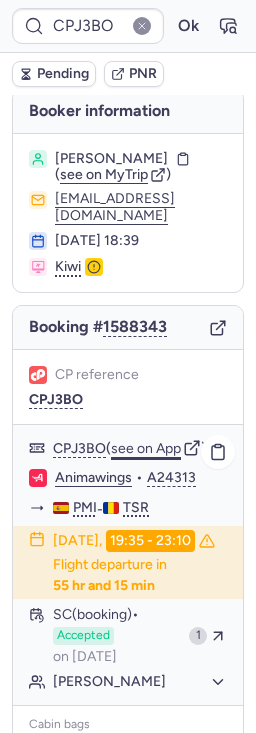 click on "see on App" 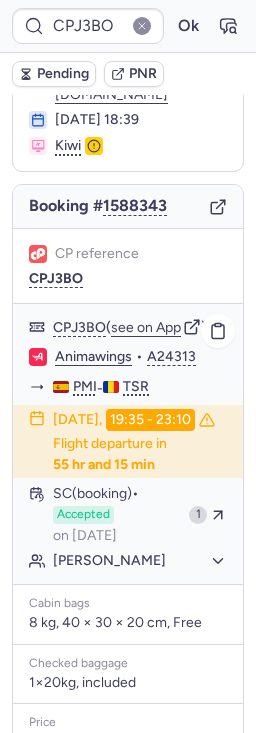 scroll, scrollTop: 132, scrollLeft: 0, axis: vertical 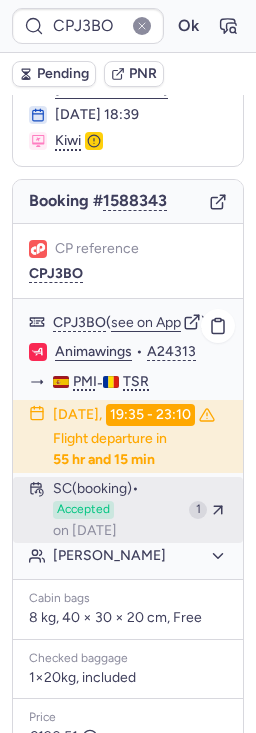 click on "SC   (booking)  Accepted  on [DATE] 1" 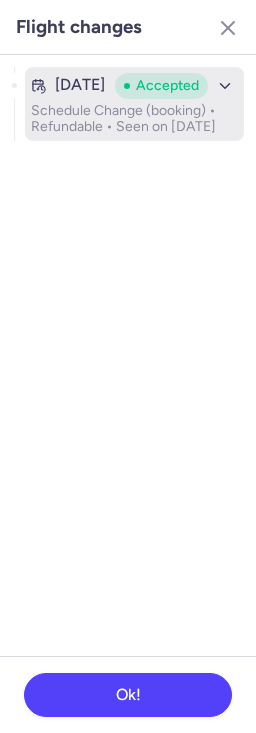 click on "Schedule Change (booking) • Refundable • Seen on [DATE]" at bounding box center [134, 119] 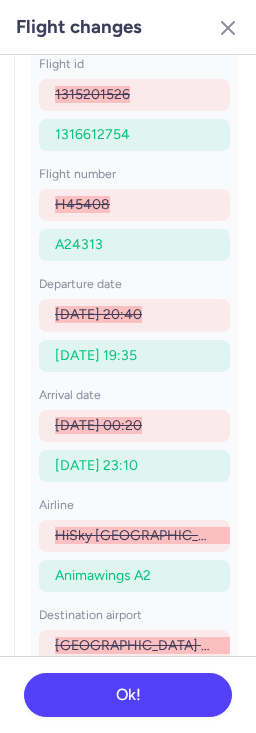 scroll, scrollTop: 170, scrollLeft: 0, axis: vertical 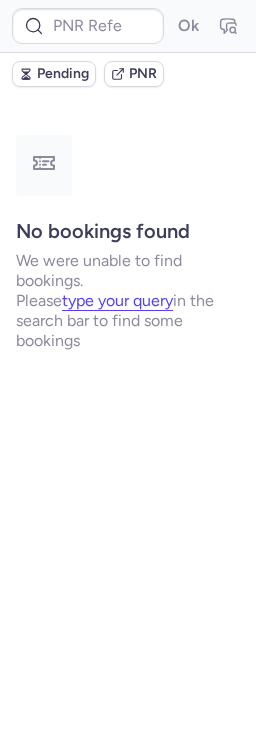 type on "CPJ3BO" 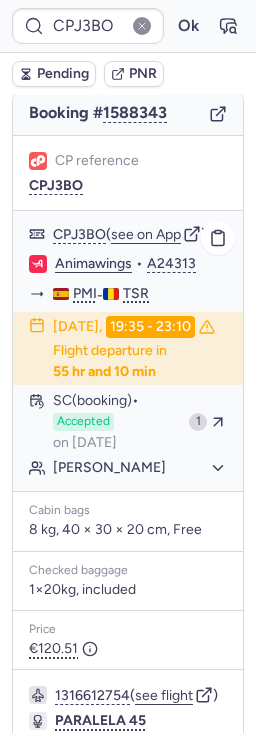 scroll, scrollTop: 221, scrollLeft: 0, axis: vertical 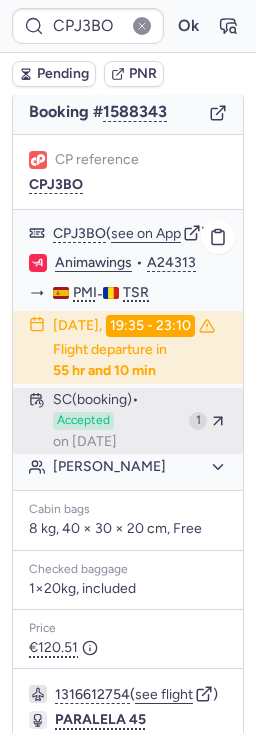 click on "SC   (booking)  Accepted  on [DATE] 1" 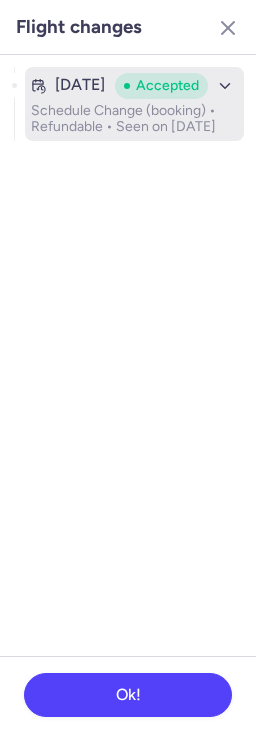 click on "Schedule Change (booking) • Refundable • Seen on [DATE]" at bounding box center (134, 119) 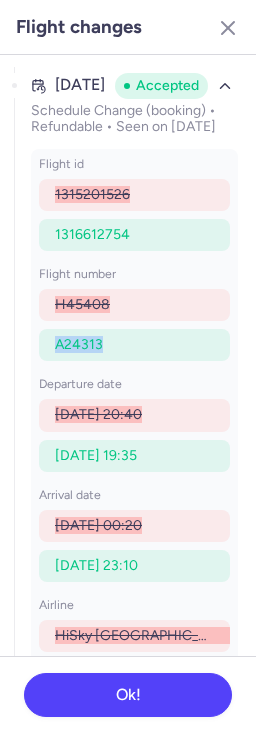 drag, startPoint x: 44, startPoint y: 361, endPoint x: 124, endPoint y: 366, distance: 80.1561 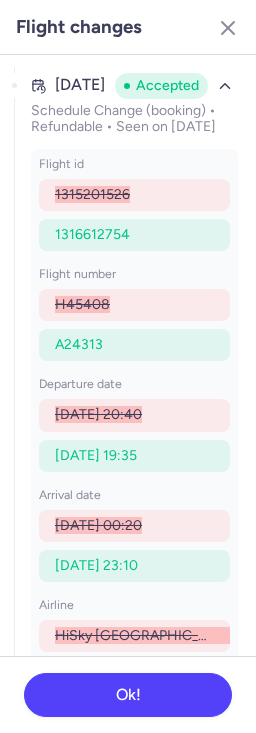 click on "A24313" at bounding box center [134, 345] 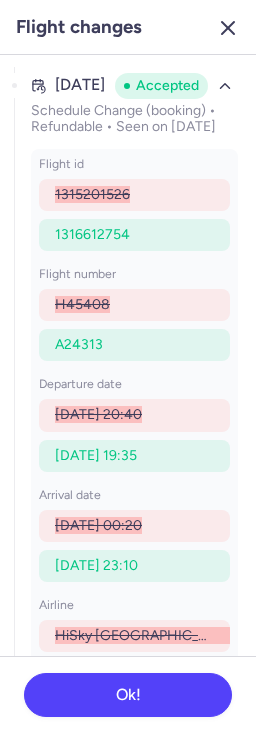 click 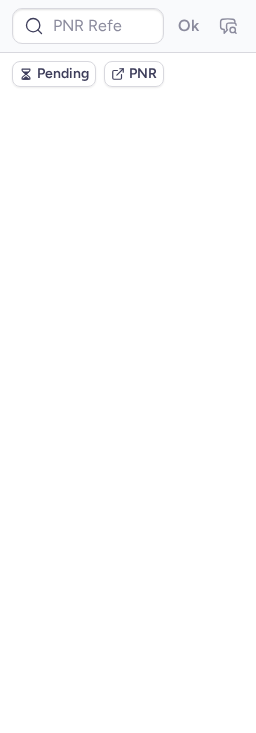 scroll, scrollTop: 0, scrollLeft: 0, axis: both 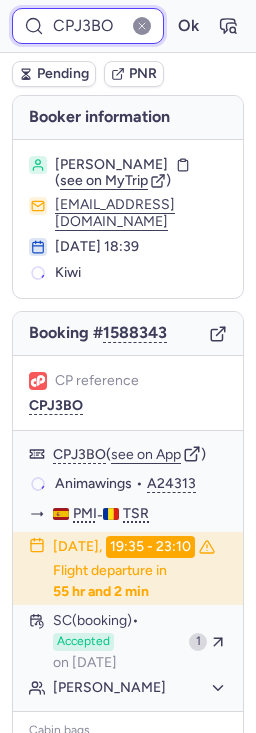 click on "CPJ3BO" at bounding box center [88, 26] 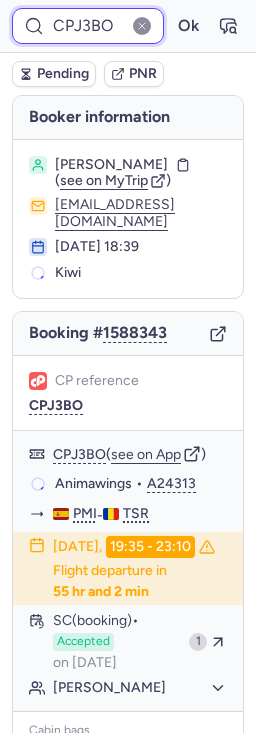 click on "CPJ3BO" at bounding box center [88, 26] 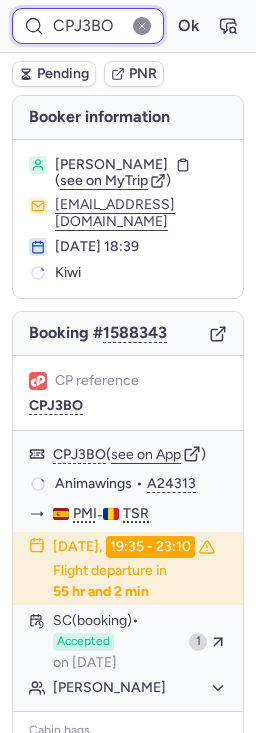 paste on "XUP5" 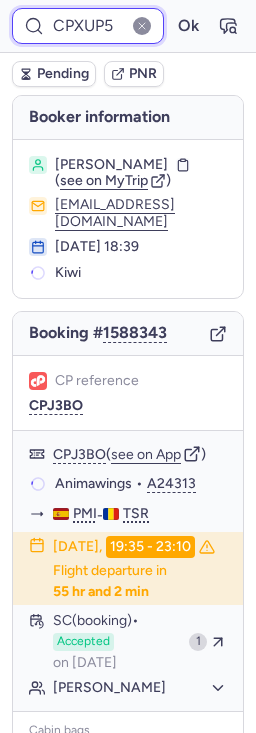 click on "Ok" at bounding box center (188, 26) 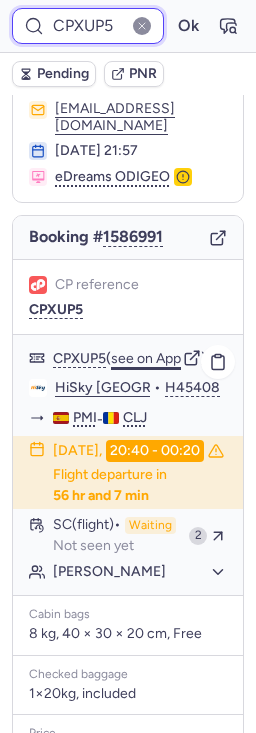 scroll, scrollTop: 147, scrollLeft: 0, axis: vertical 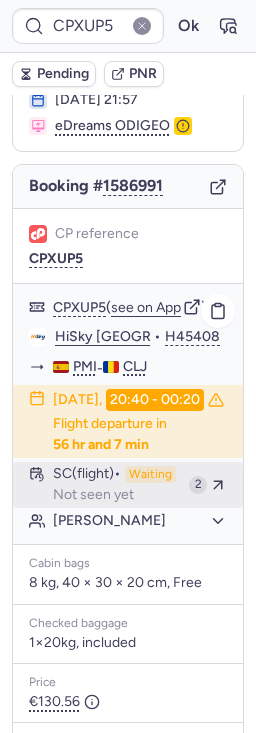 click on "2" at bounding box center [198, 485] 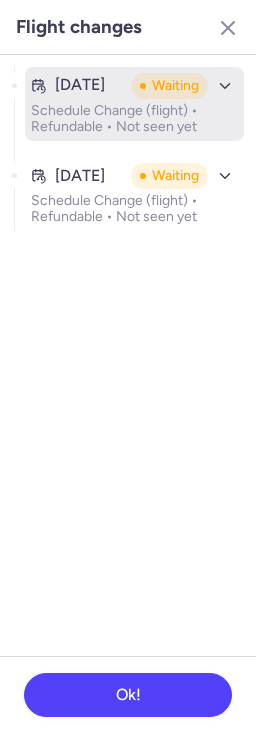 click on "Schedule Change (flight) • Refundable • Not seen yet" at bounding box center [134, 119] 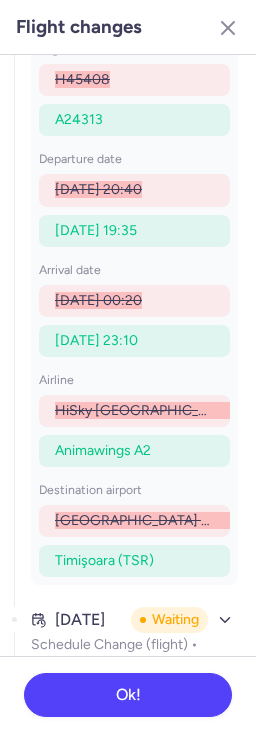 scroll, scrollTop: 244, scrollLeft: 0, axis: vertical 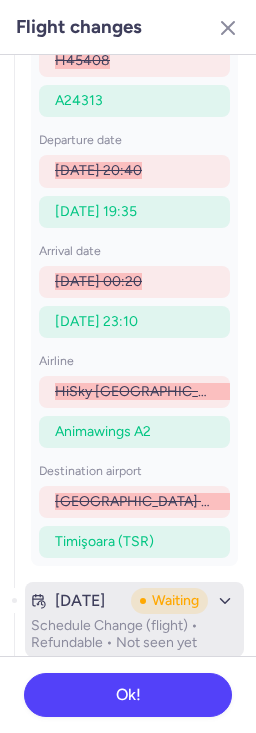 click on "[DATE]" at bounding box center (80, 601) 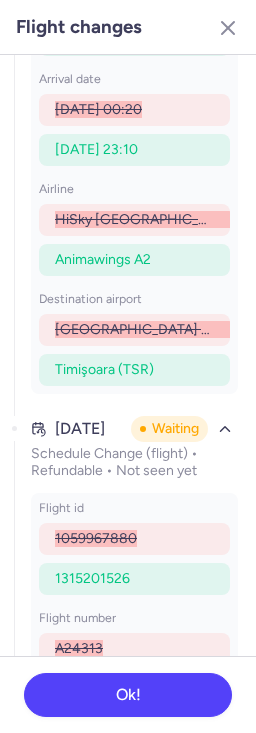 scroll, scrollTop: 418, scrollLeft: 0, axis: vertical 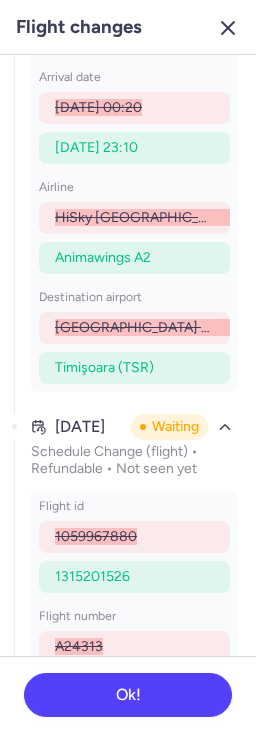 click 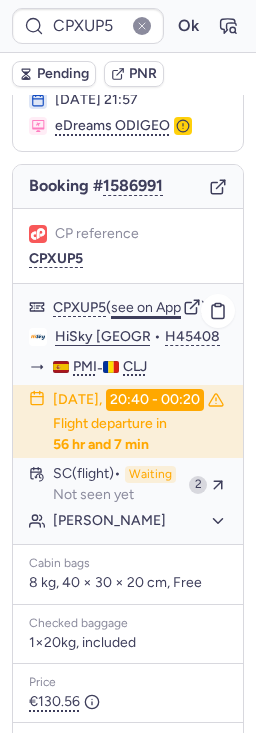 click on "see on App" 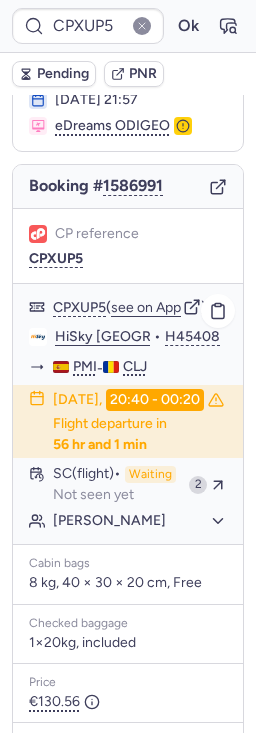 scroll, scrollTop: 489, scrollLeft: 0, axis: vertical 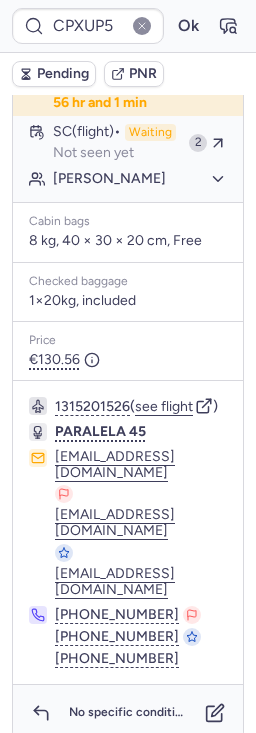 type on "CPJ3BO" 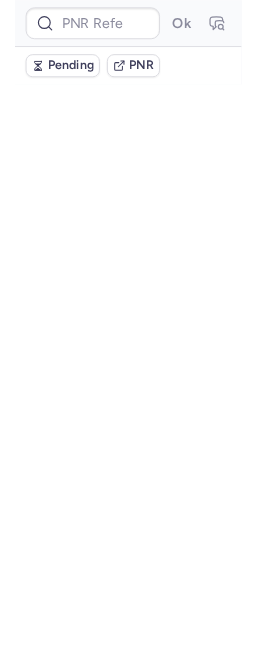 scroll, scrollTop: 0, scrollLeft: 0, axis: both 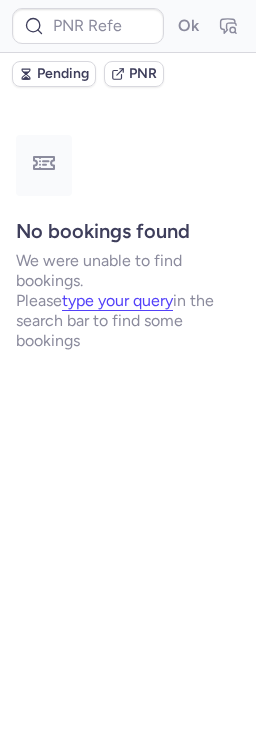 type on "CPJ3BO" 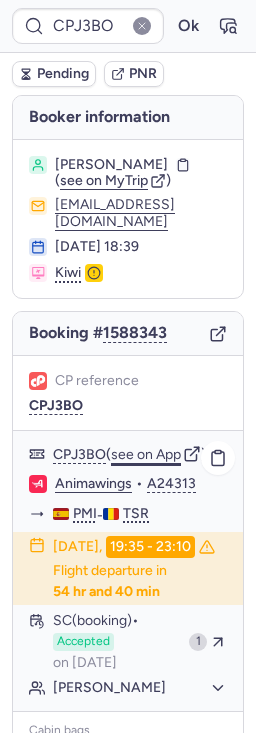 click on "see on App" 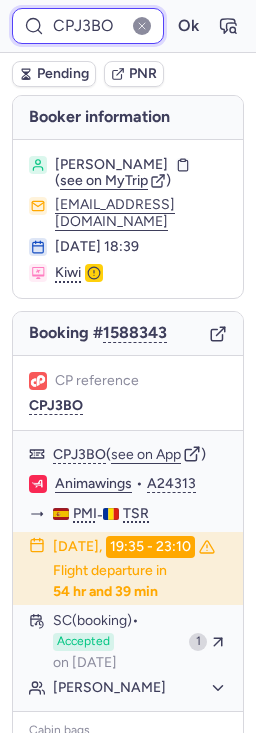 click on "CPJ3BO" at bounding box center (88, 26) 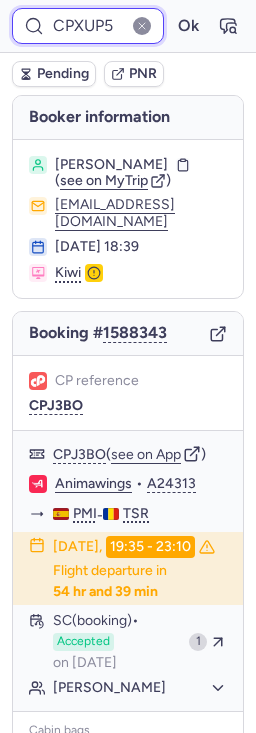 click on "Ok" at bounding box center (188, 26) 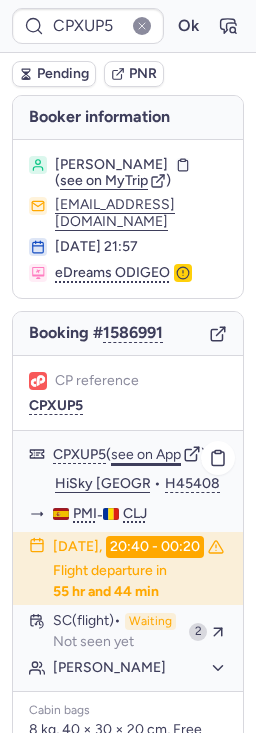 click on "see on App" 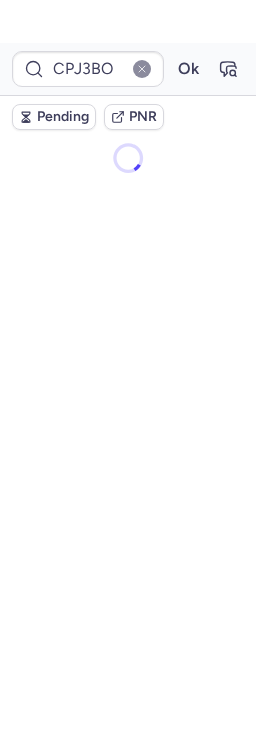 scroll, scrollTop: 0, scrollLeft: 0, axis: both 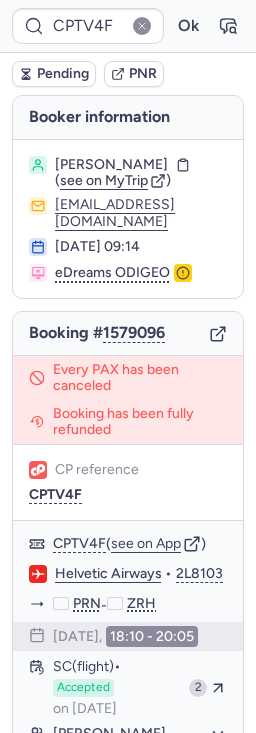 type on "CPJ3BO" 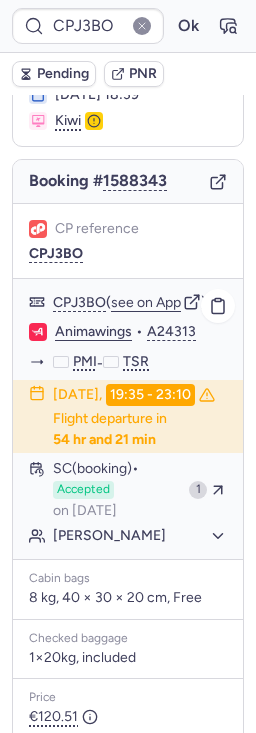 scroll, scrollTop: 170, scrollLeft: 0, axis: vertical 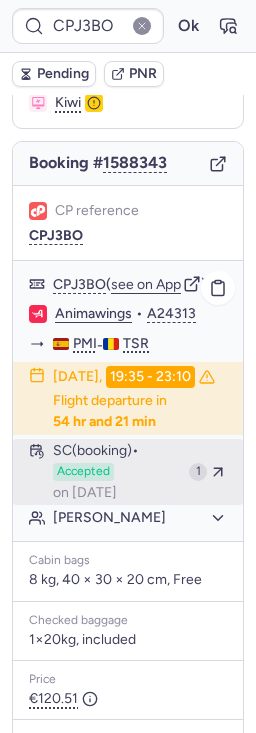 click on "SC   (booking)  Accepted  on [DATE]" at bounding box center (117, 472) 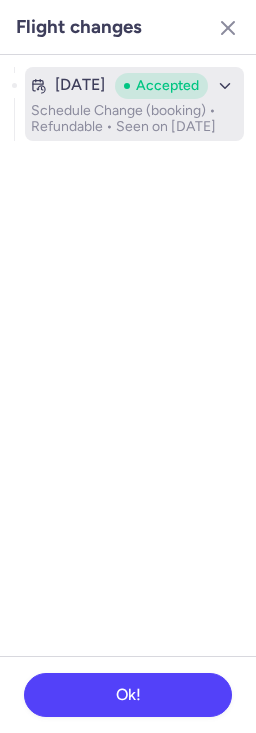 click on "Schedule Change (booking) • Refundable • Seen on [DATE]" at bounding box center (134, 119) 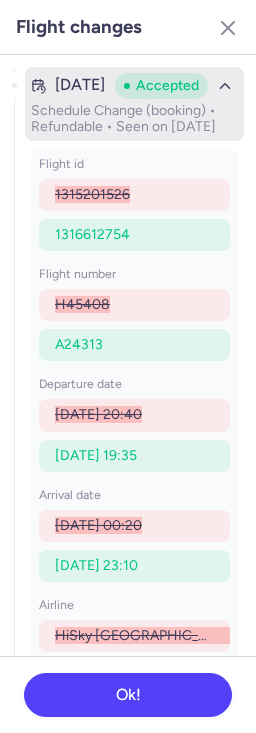 click at bounding box center (225, 86) 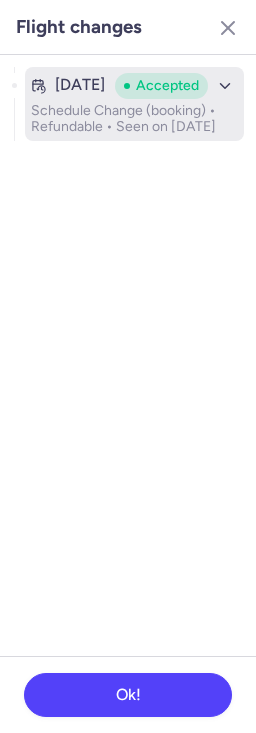 click at bounding box center [225, 86] 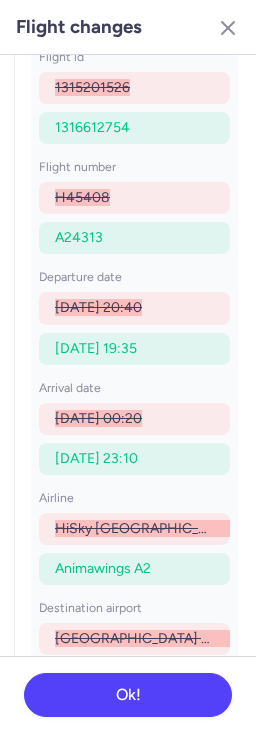 scroll, scrollTop: 170, scrollLeft: 0, axis: vertical 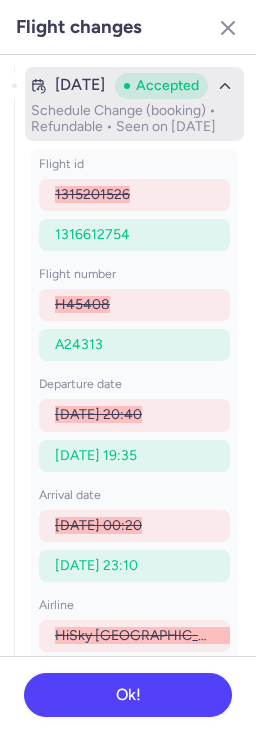 click 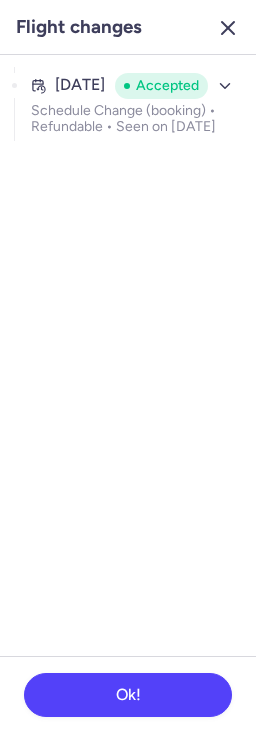 click 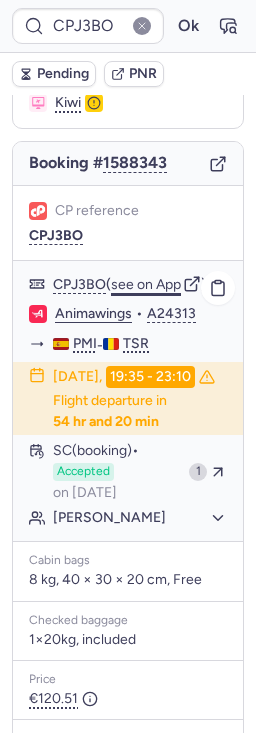click on "see on App" 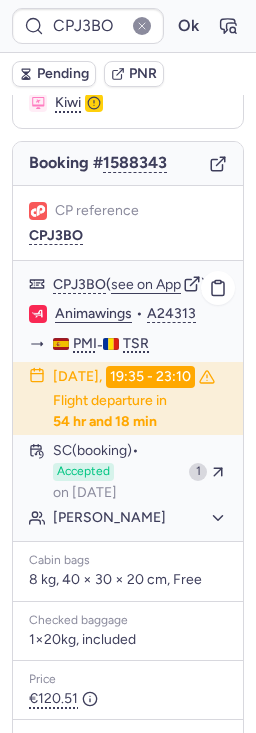 scroll, scrollTop: 214, scrollLeft: 0, axis: vertical 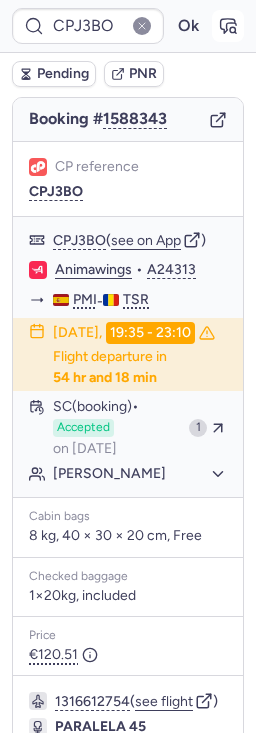 click 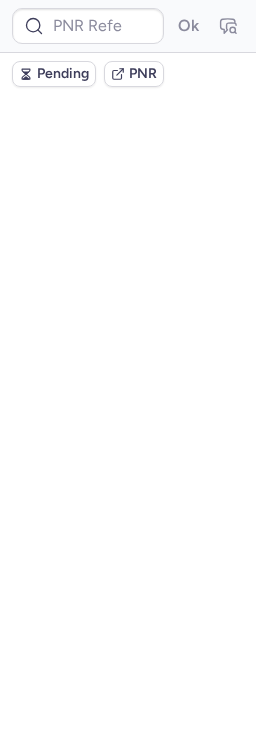 scroll, scrollTop: 0, scrollLeft: 0, axis: both 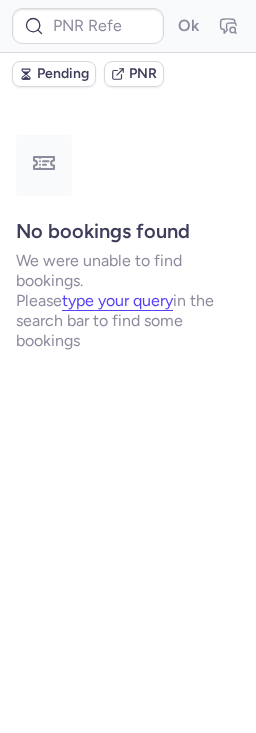 type on "CPJ3BO" 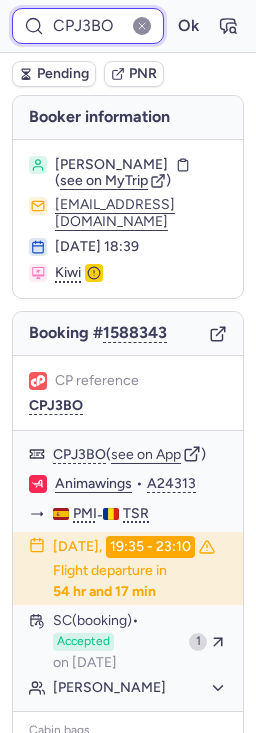 click on "CPJ3BO" at bounding box center (88, 26) 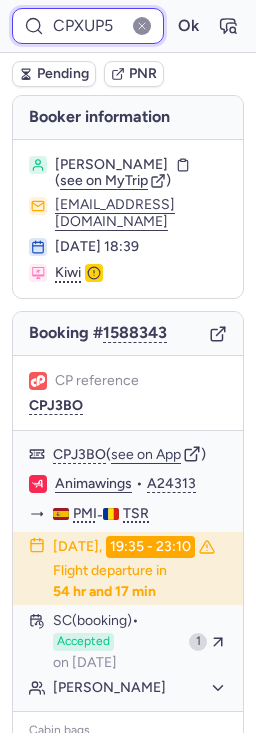 click on "Ok" at bounding box center [188, 26] 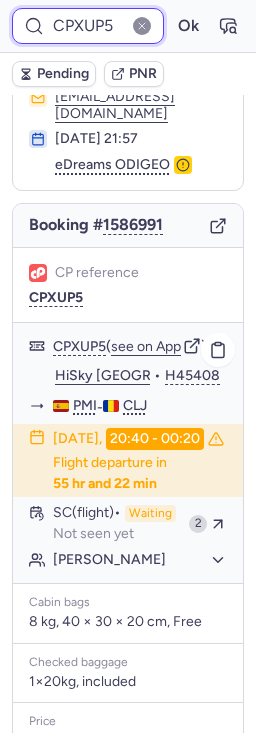 scroll, scrollTop: 123, scrollLeft: 0, axis: vertical 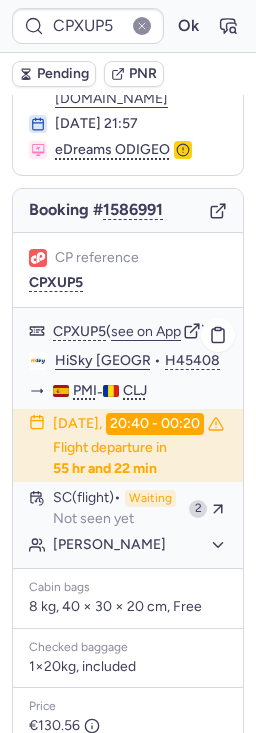 click on "SC   (flight)" at bounding box center (87, 499) 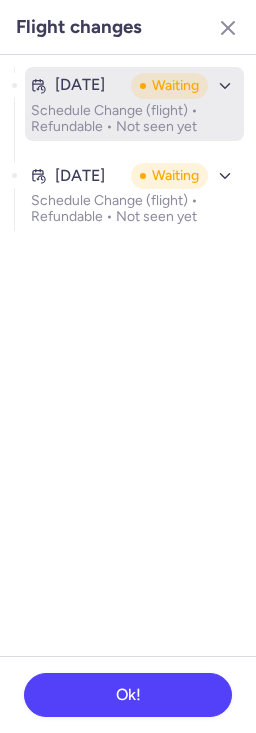 click on "Waiting" at bounding box center [169, 86] 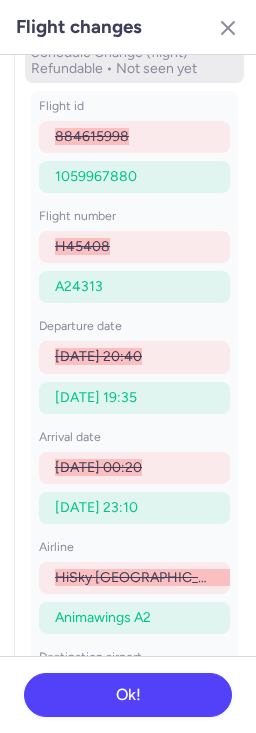 scroll, scrollTop: 0, scrollLeft: 0, axis: both 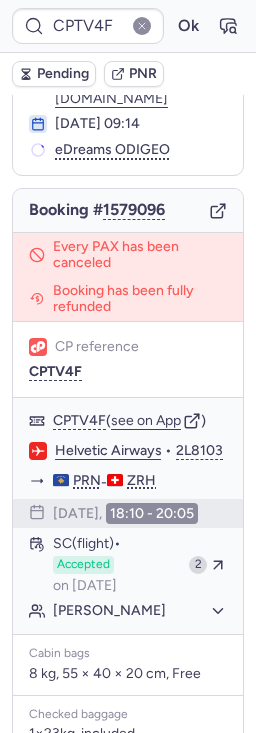 type on "CPJ3BO" 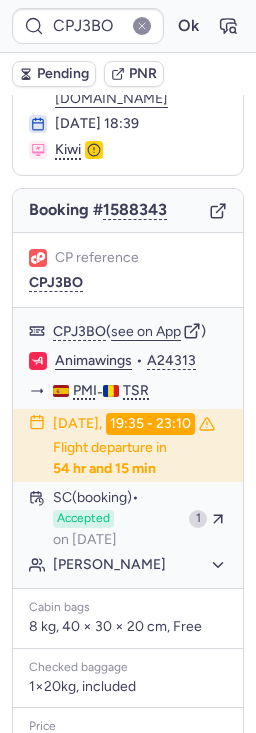 scroll, scrollTop: 513, scrollLeft: 0, axis: vertical 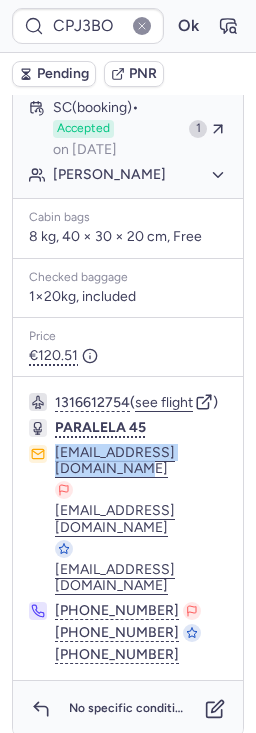 drag, startPoint x: 51, startPoint y: 481, endPoint x: 242, endPoint y: 491, distance: 191.2616 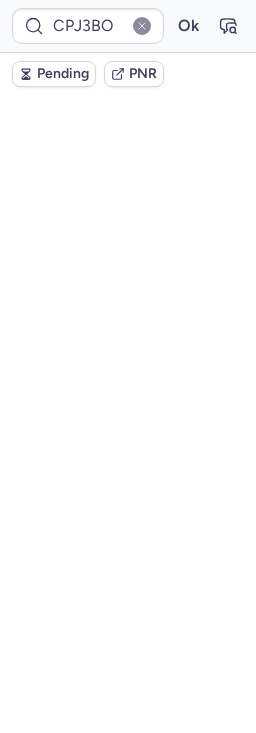 scroll, scrollTop: 0, scrollLeft: 0, axis: both 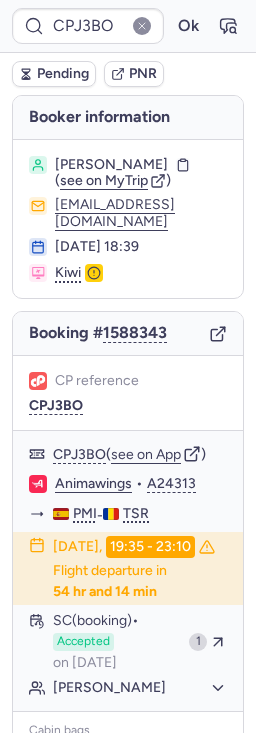 type on "CP3JXH" 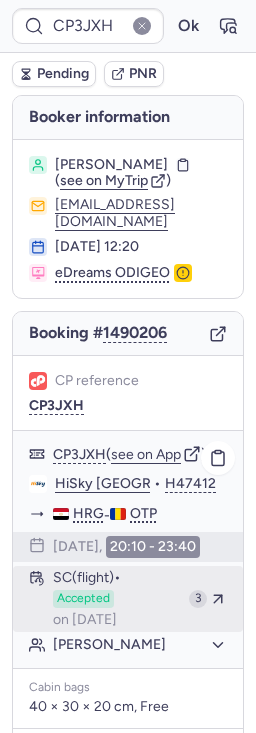 click on "SC   (flight)  Accepted  on Jun 12, 2025" at bounding box center (117, 599) 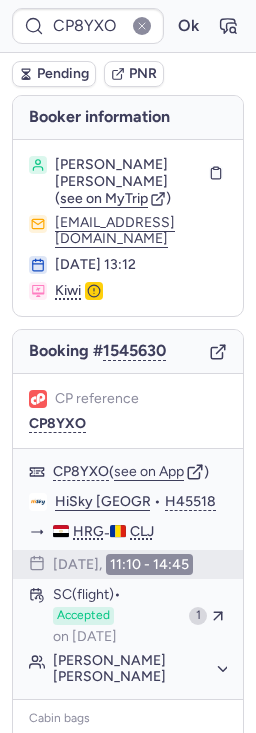 type on "CPJCAN" 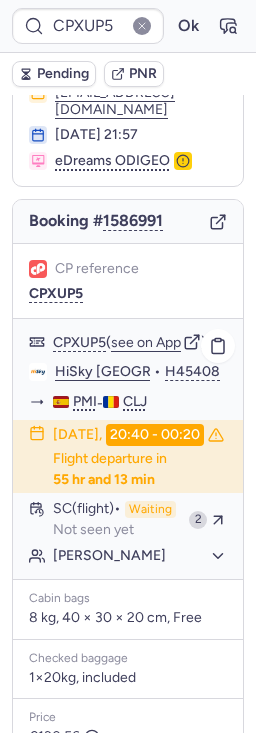 scroll, scrollTop: 116, scrollLeft: 0, axis: vertical 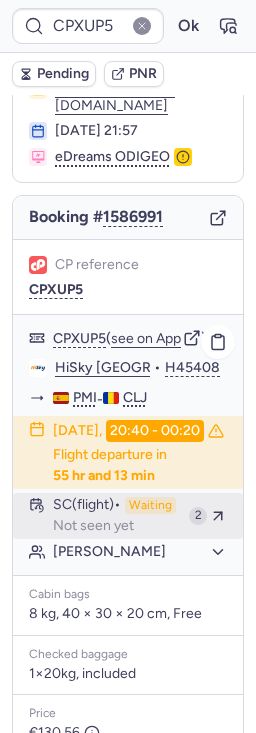 click on "SC   (flight)  Waiting Not seen yet" at bounding box center (117, 516) 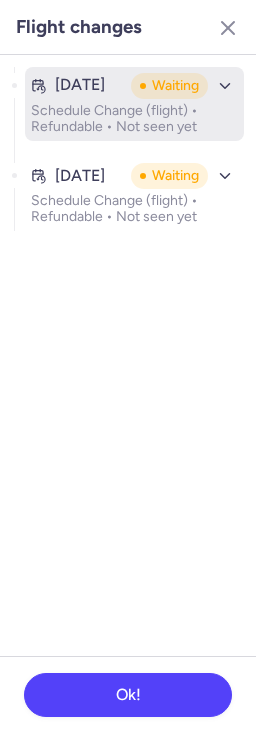 click on "Waiting" at bounding box center (169, 86) 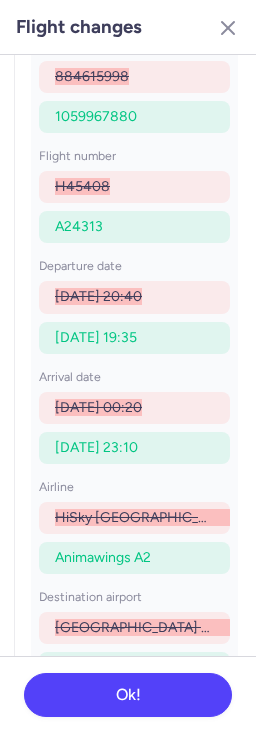 scroll, scrollTop: 119, scrollLeft: 0, axis: vertical 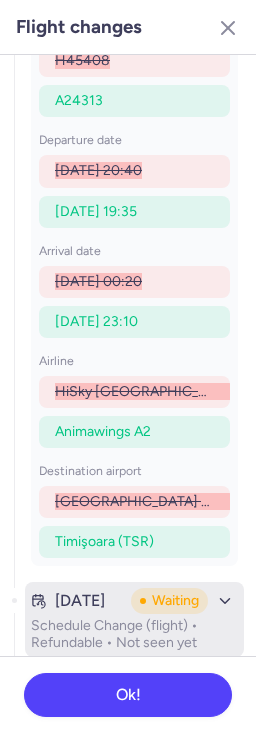 click on "Jul 14, 2025 Waiting" at bounding box center [134, 601] 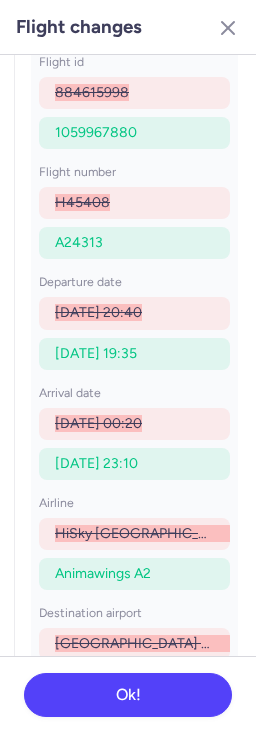 scroll, scrollTop: 0, scrollLeft: 0, axis: both 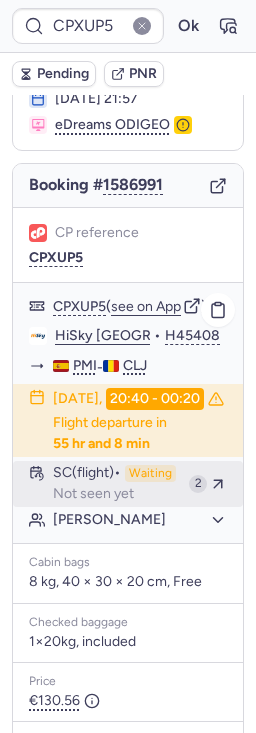 click on "2" at bounding box center [208, 484] 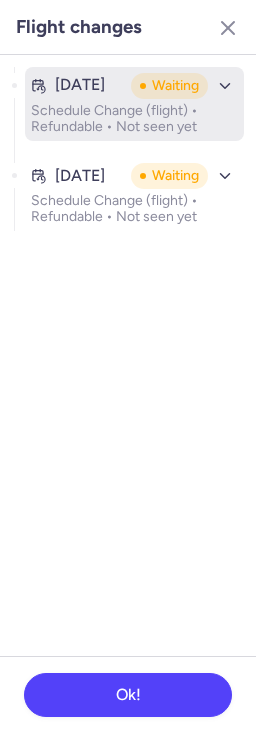click on "[DATE] Waiting Schedule Change (flight) • Refundable • Not seen yet" at bounding box center (134, 104) 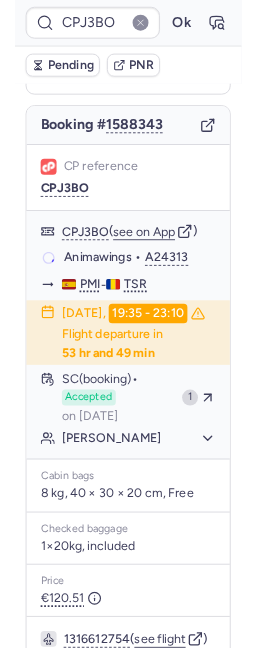 scroll, scrollTop: 152, scrollLeft: 0, axis: vertical 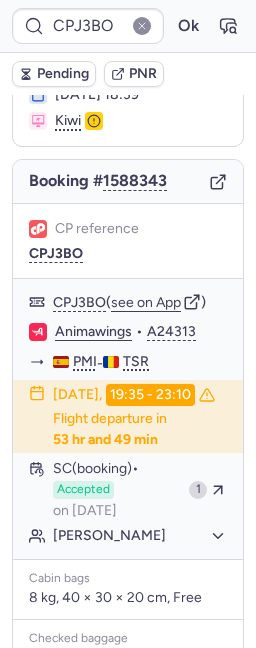 type on "CPO48R" 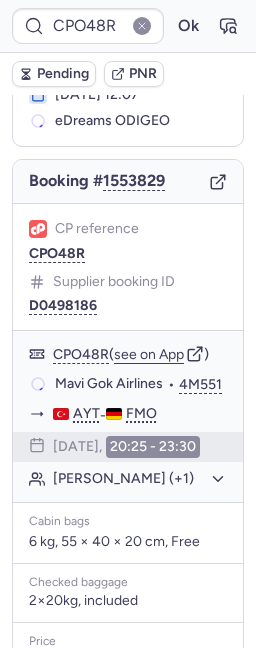 scroll, scrollTop: 152, scrollLeft: 0, axis: vertical 